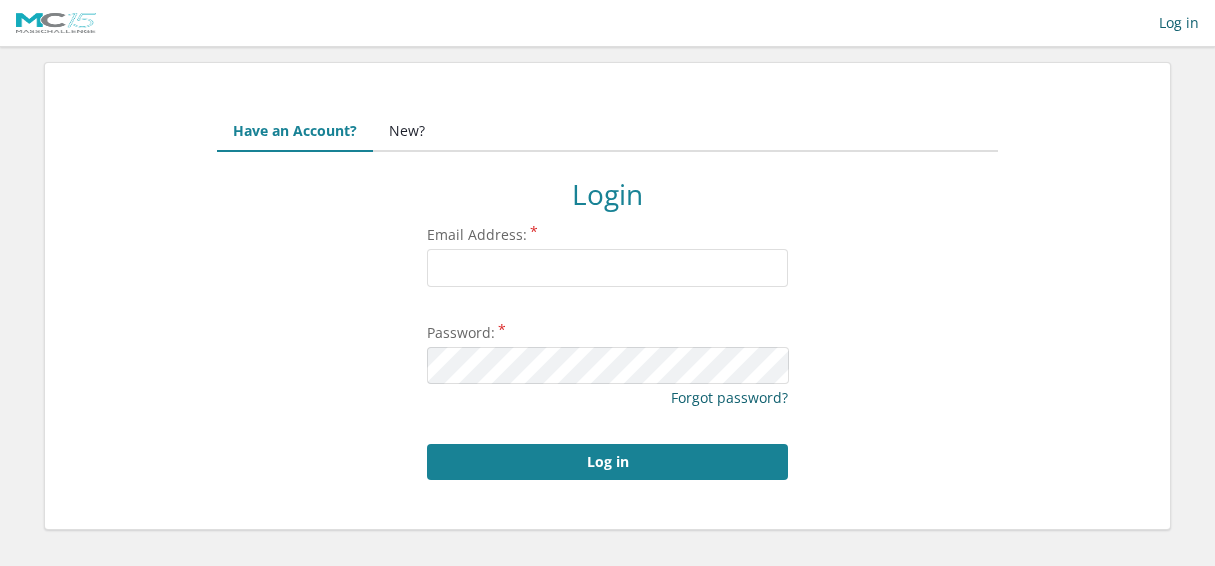 scroll, scrollTop: 0, scrollLeft: 0, axis: both 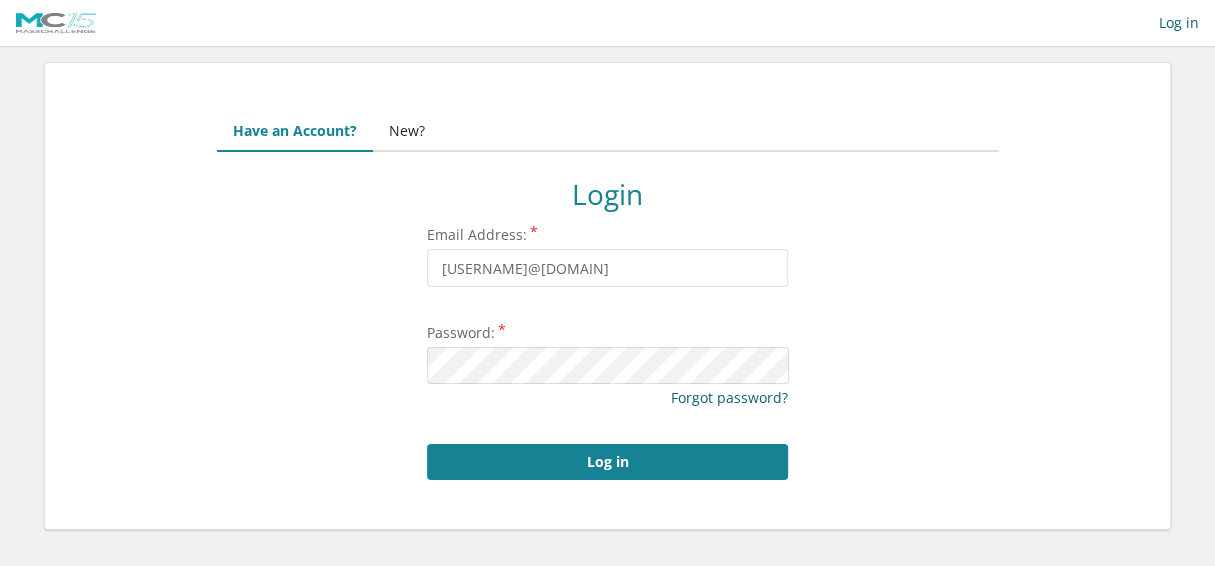 type on "[USERNAME]@example.com" 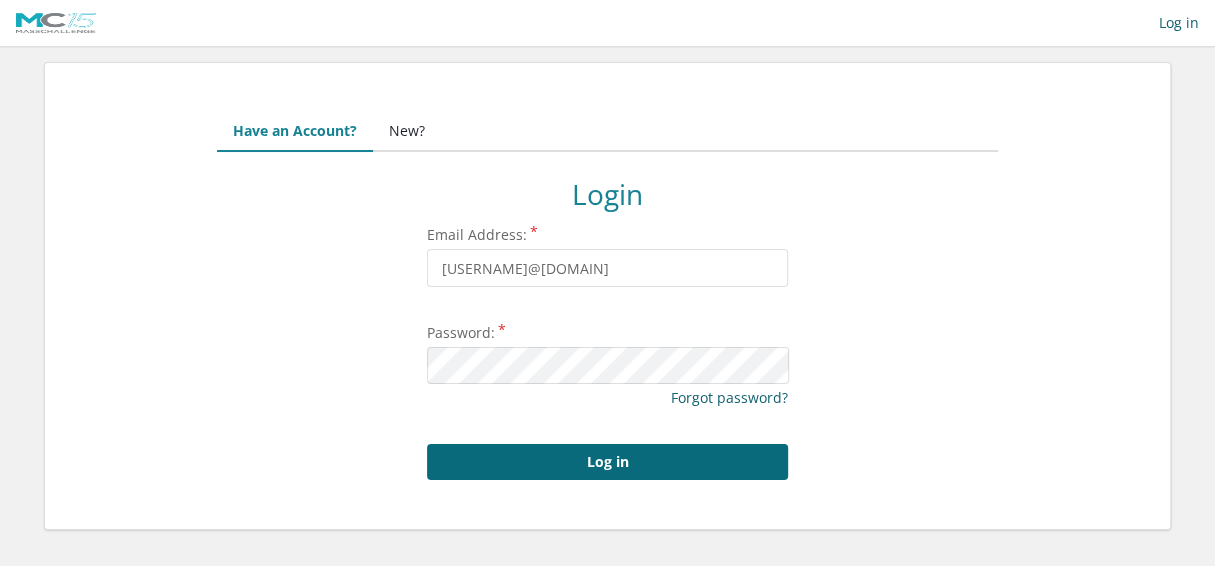 click on "Log in" at bounding box center (607, 462) 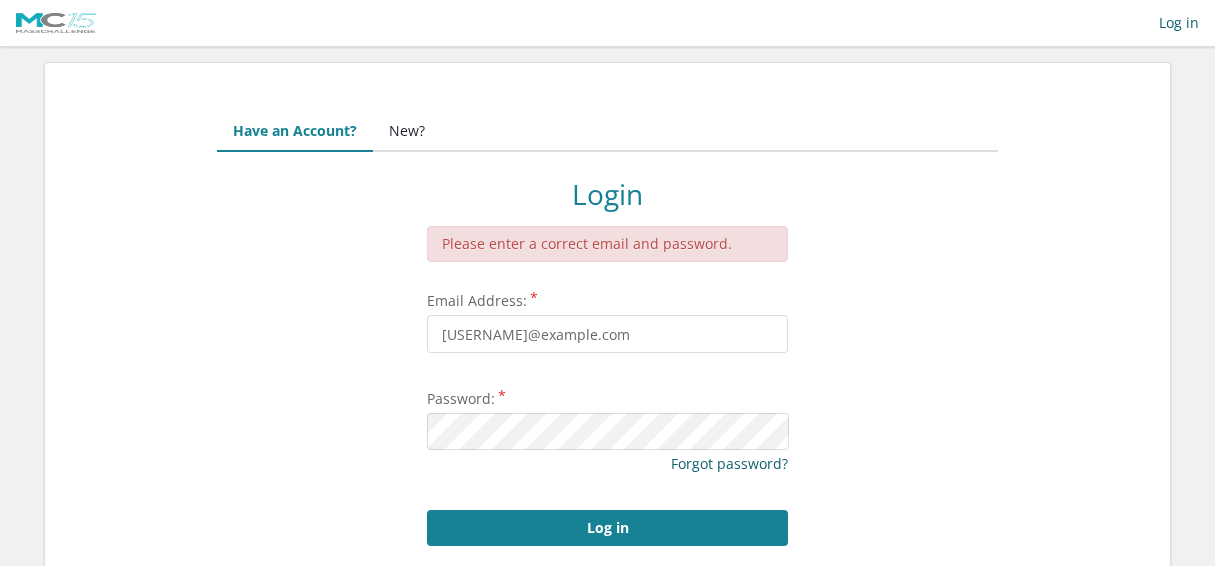 scroll, scrollTop: 0, scrollLeft: 0, axis: both 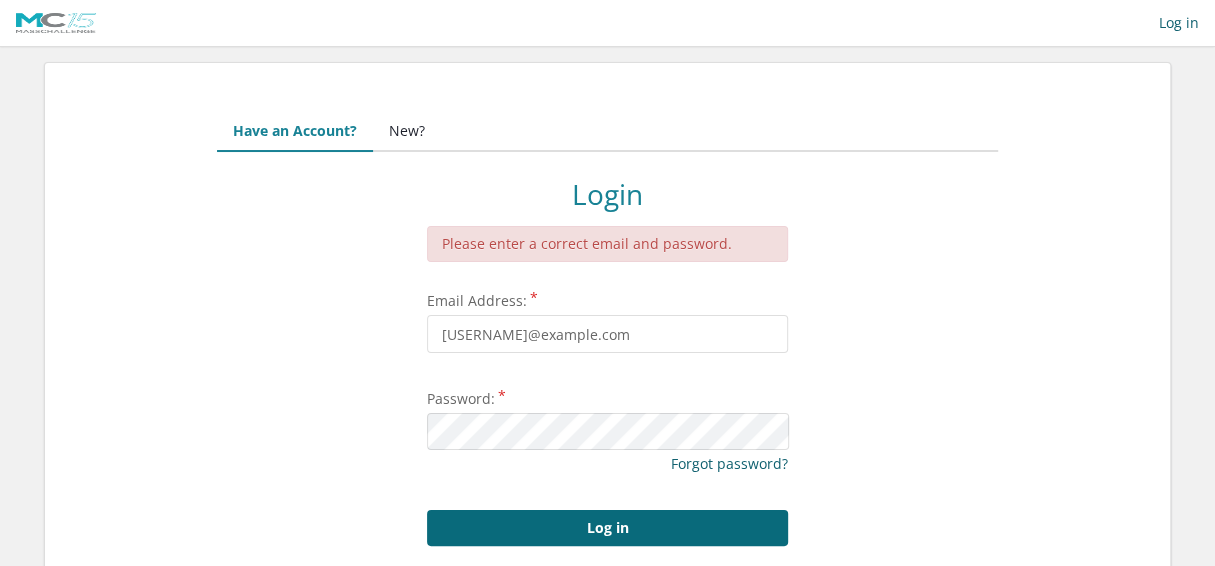 click on "Log in" at bounding box center (607, 528) 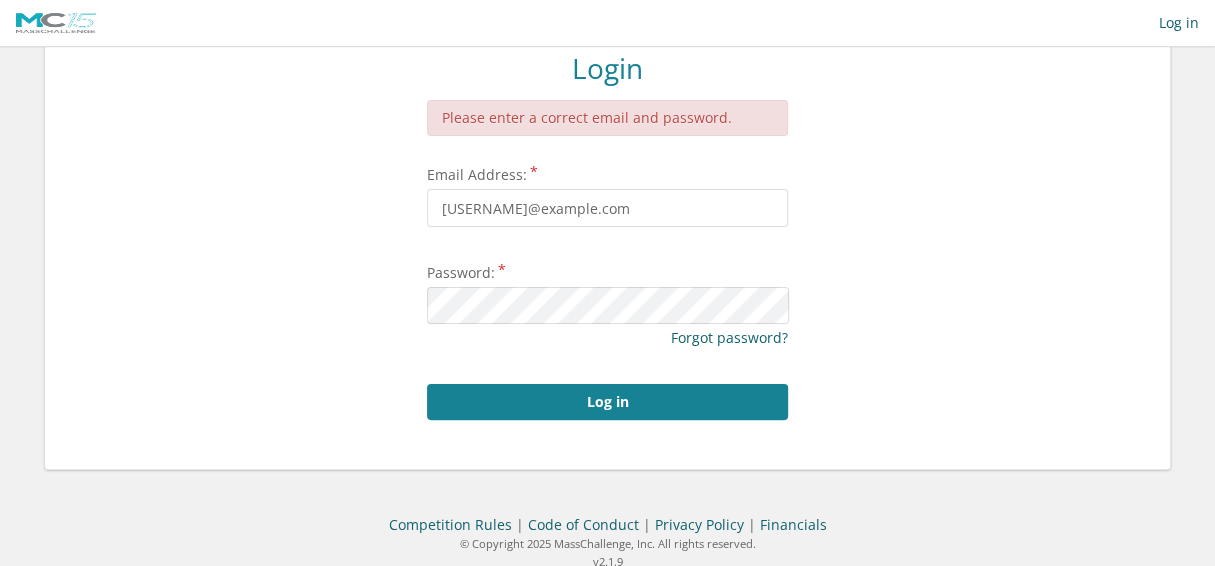 scroll, scrollTop: 0, scrollLeft: 0, axis: both 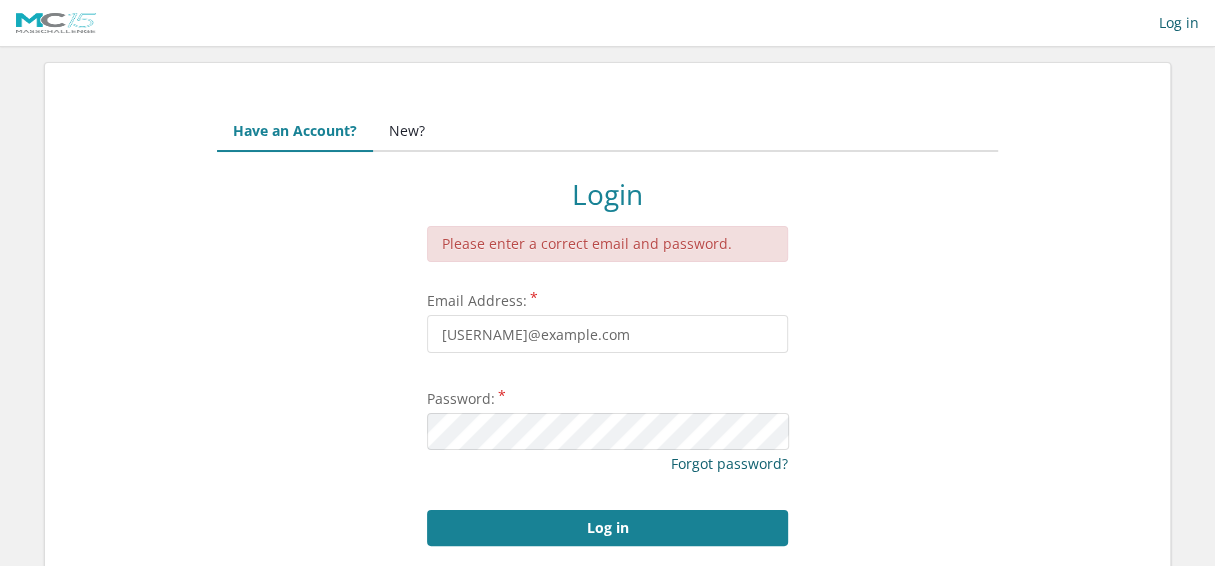 click on "New?" at bounding box center [407, 132] 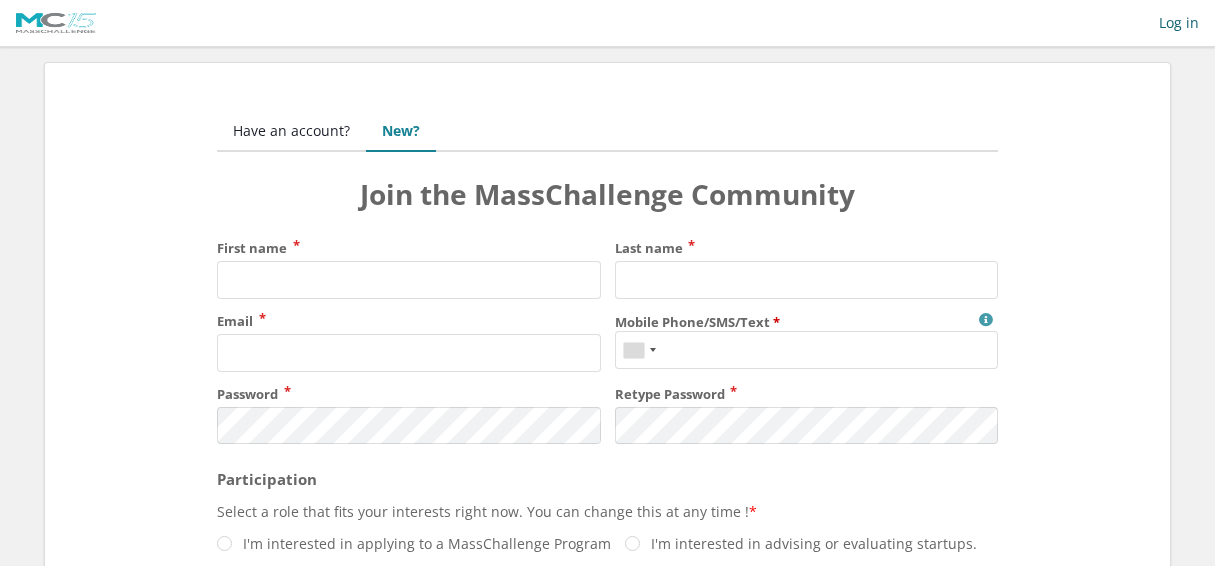 scroll, scrollTop: 0, scrollLeft: 0, axis: both 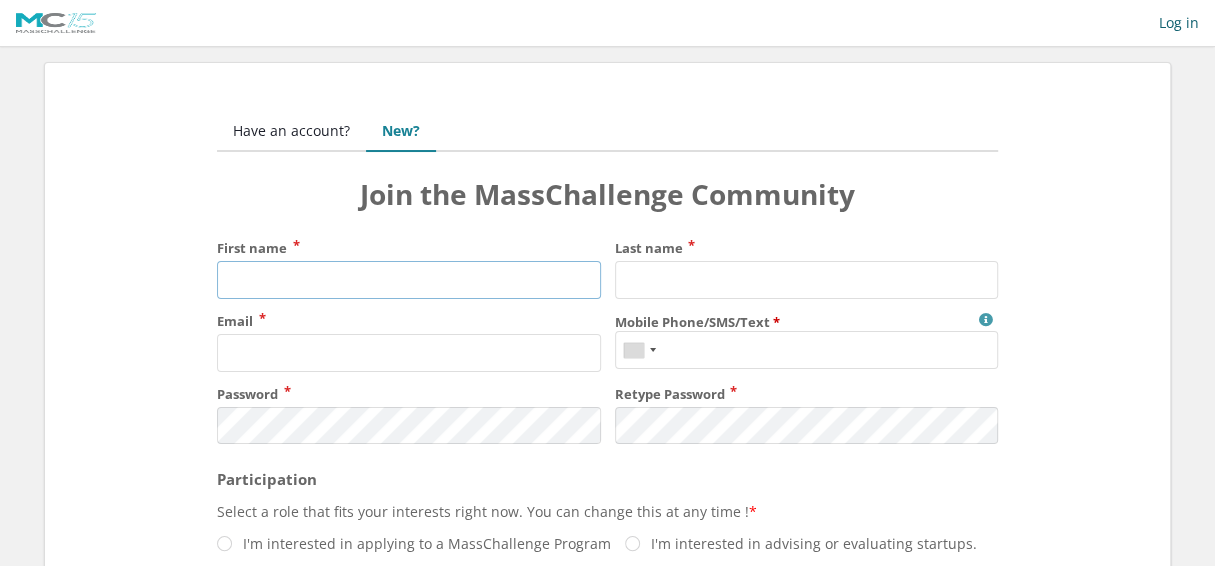 click on "First name" at bounding box center [408, 280] 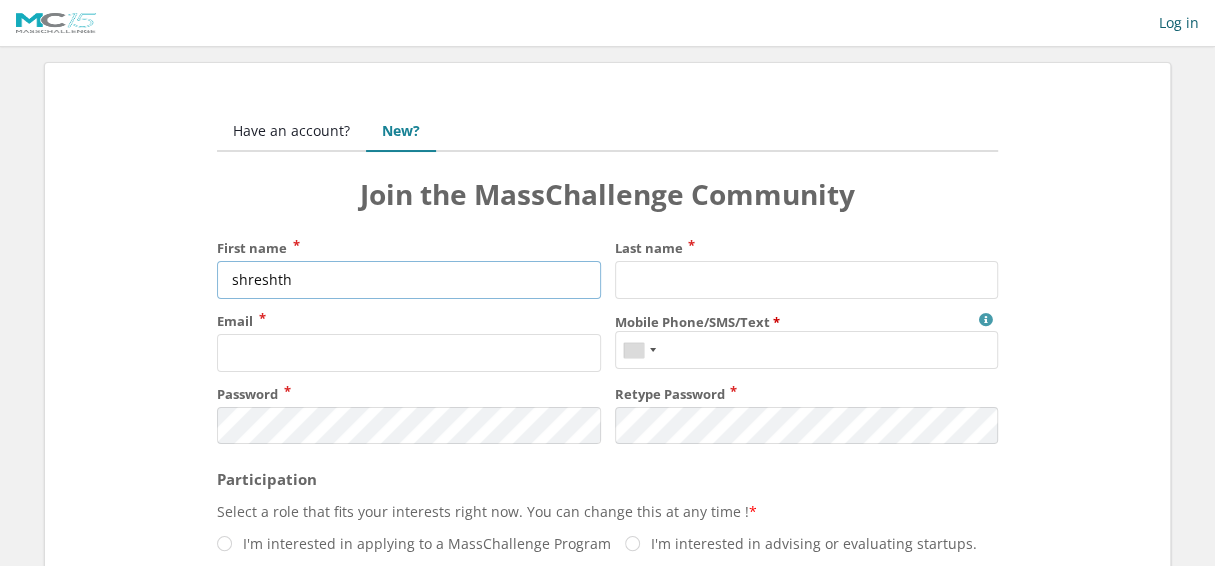 type on "shreshth" 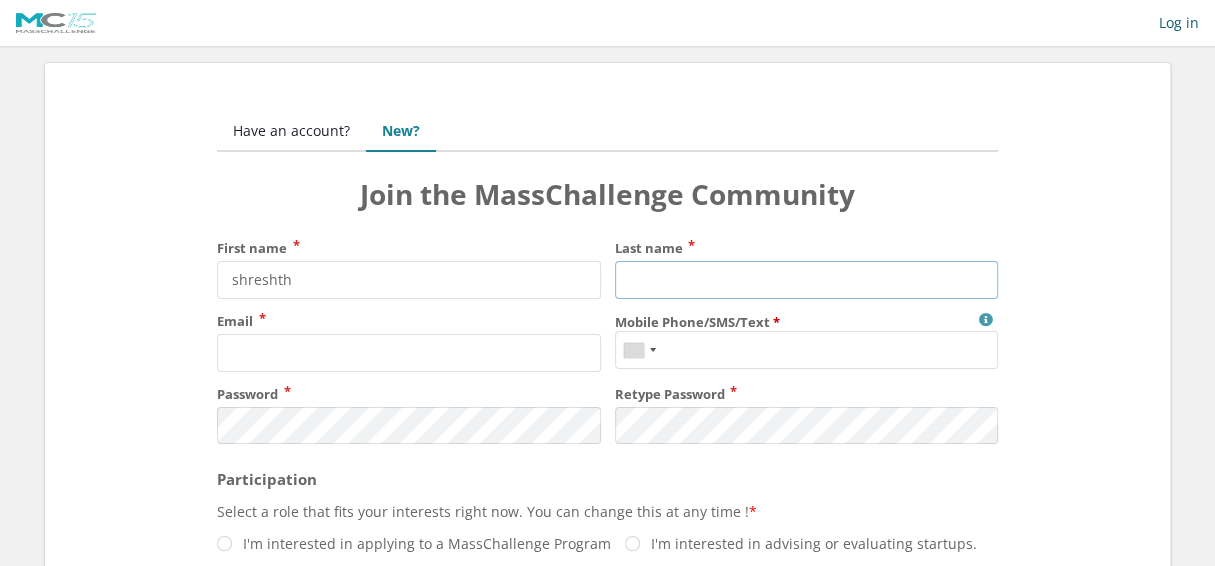 click on "Last name" at bounding box center (806, 280) 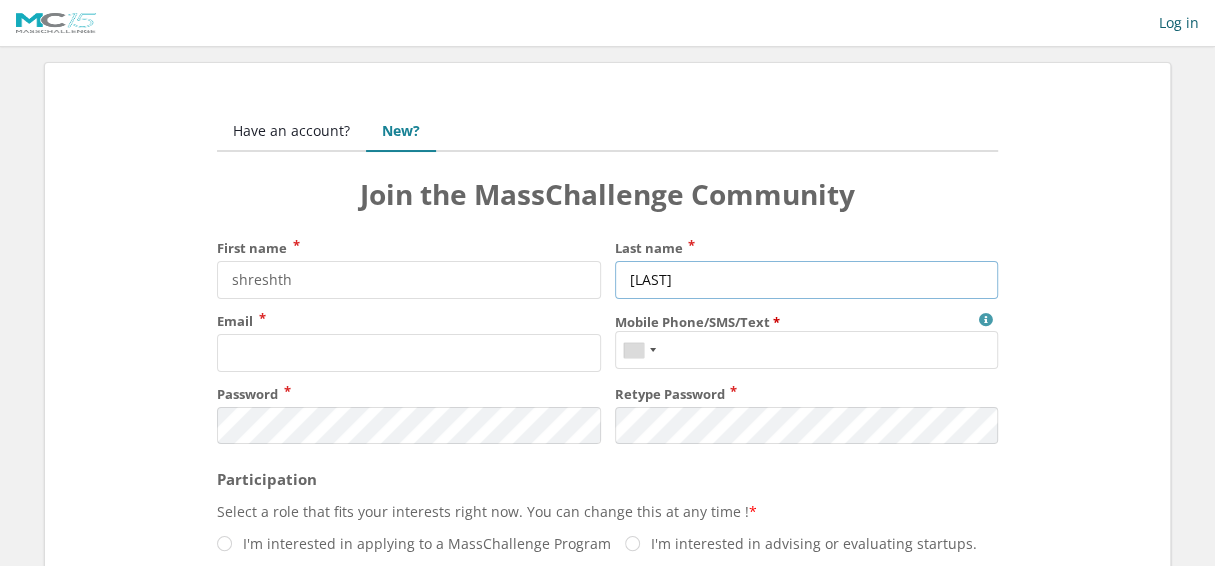 type on "upadhyay" 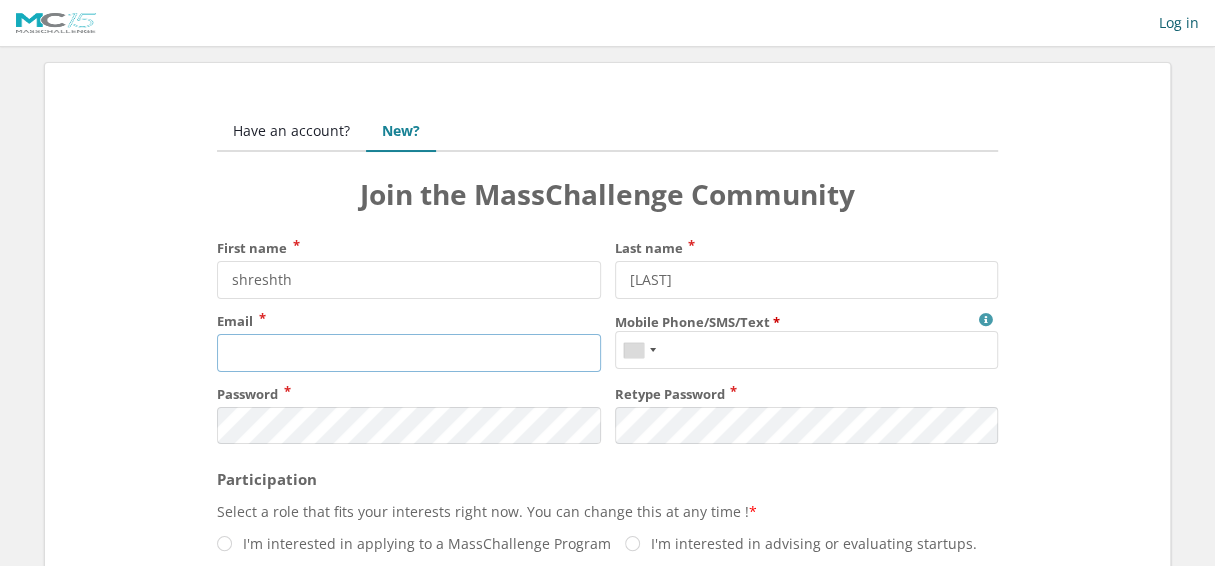 click on "Email" at bounding box center (408, 353) 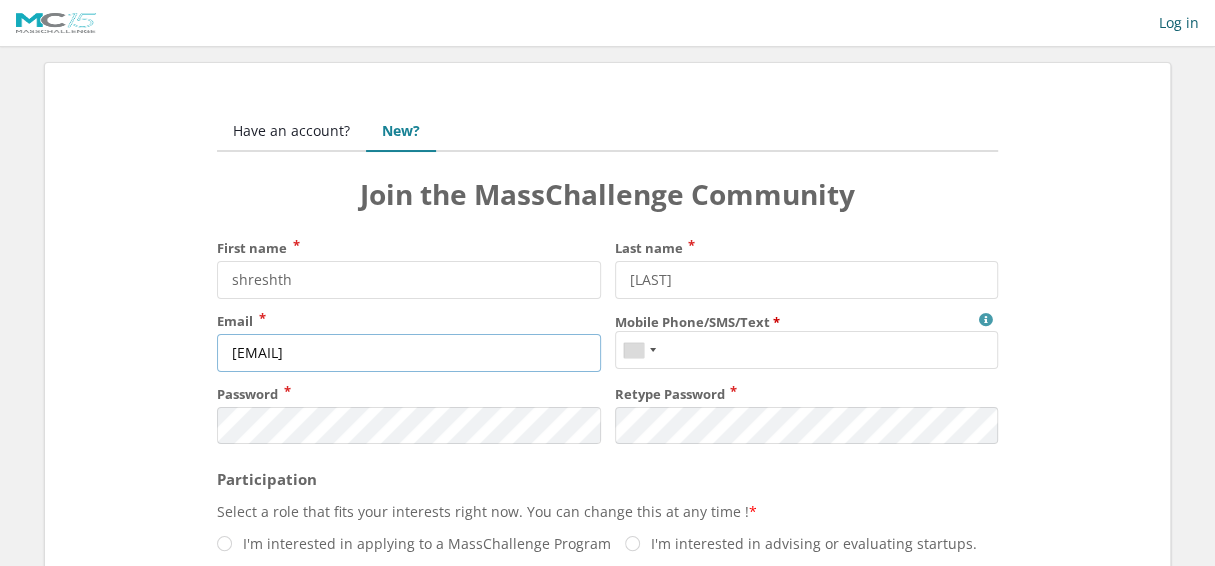 type on "shreshth723@gmail.com" 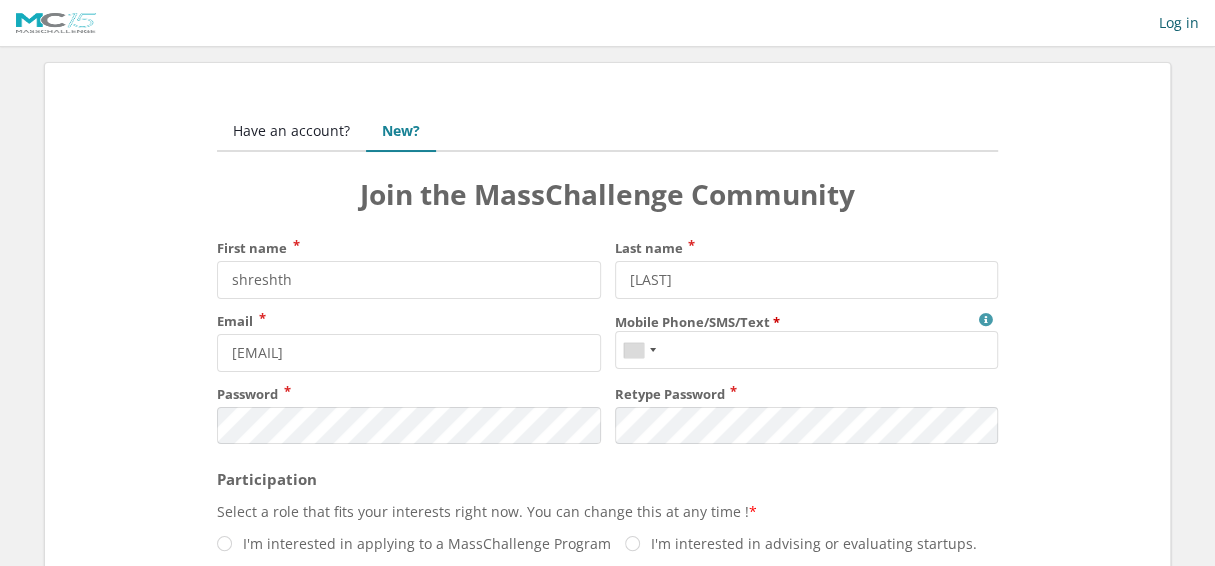 click on "Mobile Phone/SMS/Text" at bounding box center [806, 350] 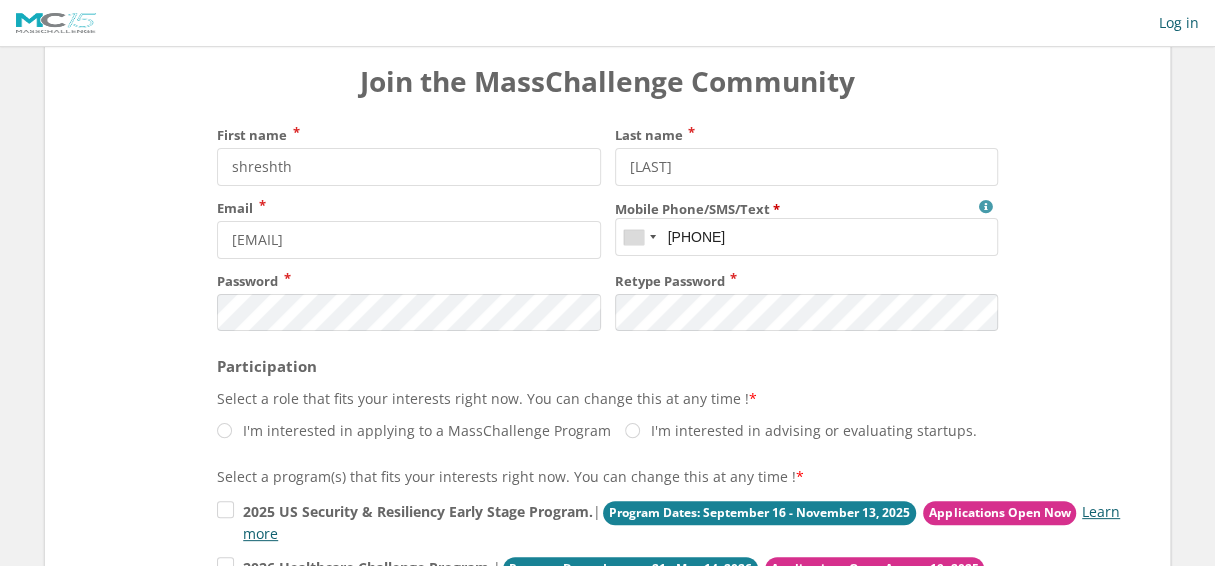 scroll, scrollTop: 119, scrollLeft: 0, axis: vertical 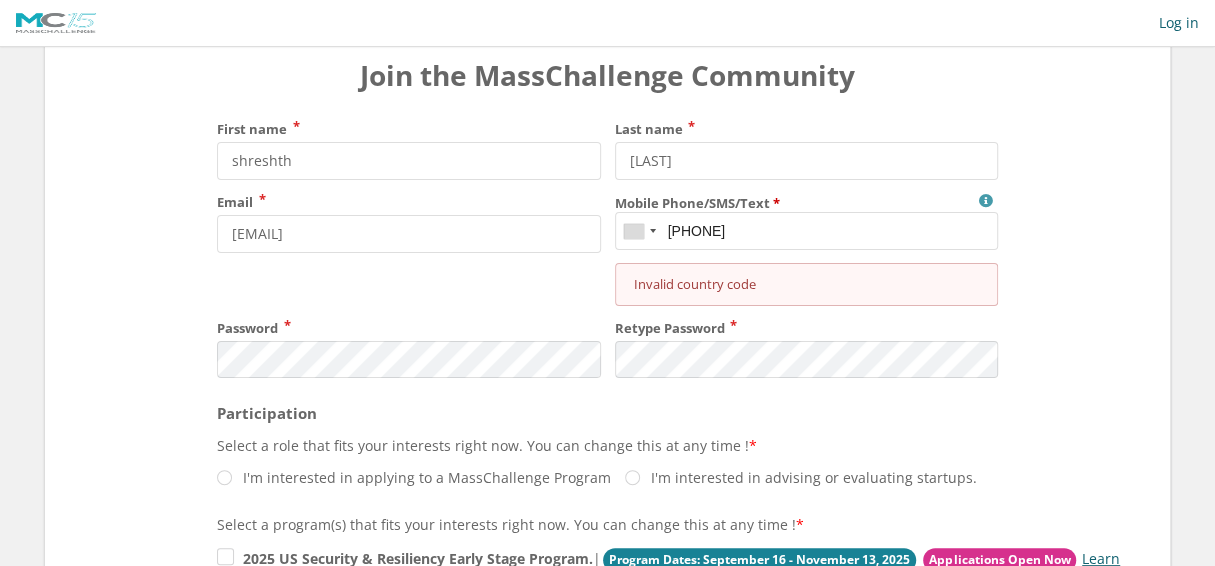 click on "First name
shreshth
Last name
upadhyay
Email
shreshth723@gmail.com
Mobile Phone/SMS/Text
MassChallenge will use this only for Program-related
communication and will not share it with any outside
organization. Our Privacy Notice is
available on
https://masschallenge.org/privacy-notice
+1 +44 +1" at bounding box center [607, 311] 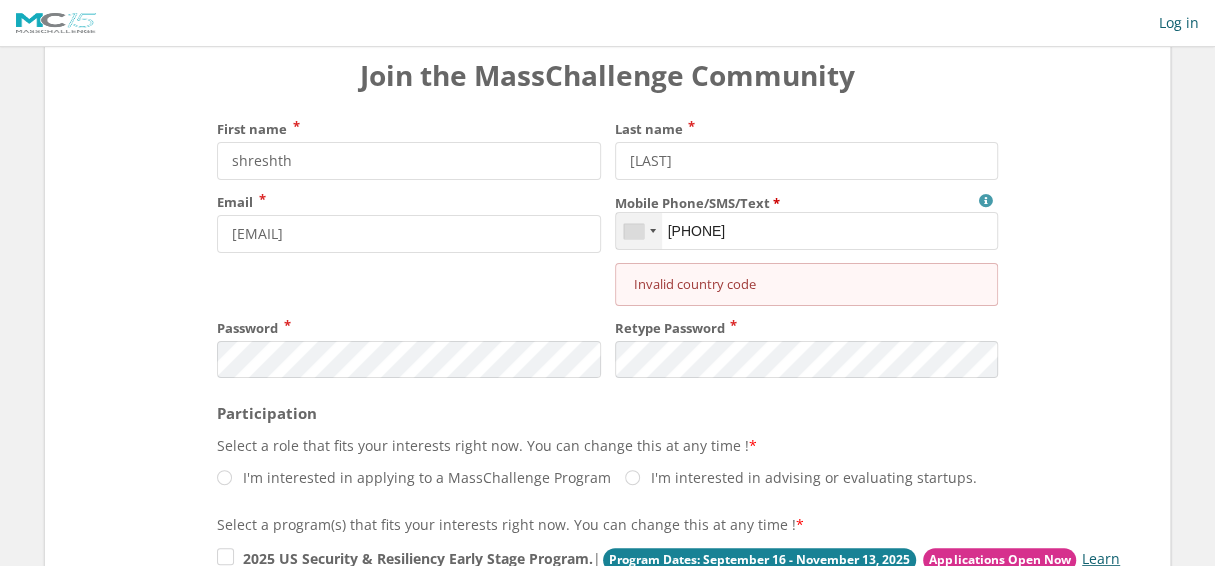 click at bounding box center [639, 231] 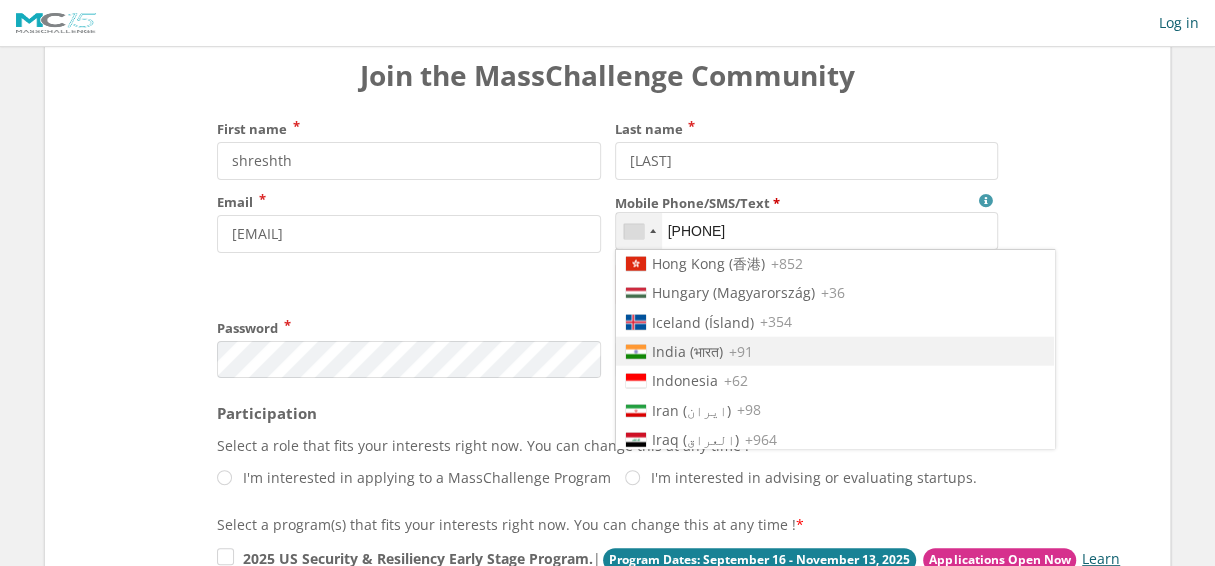 scroll, scrollTop: 2888, scrollLeft: 0, axis: vertical 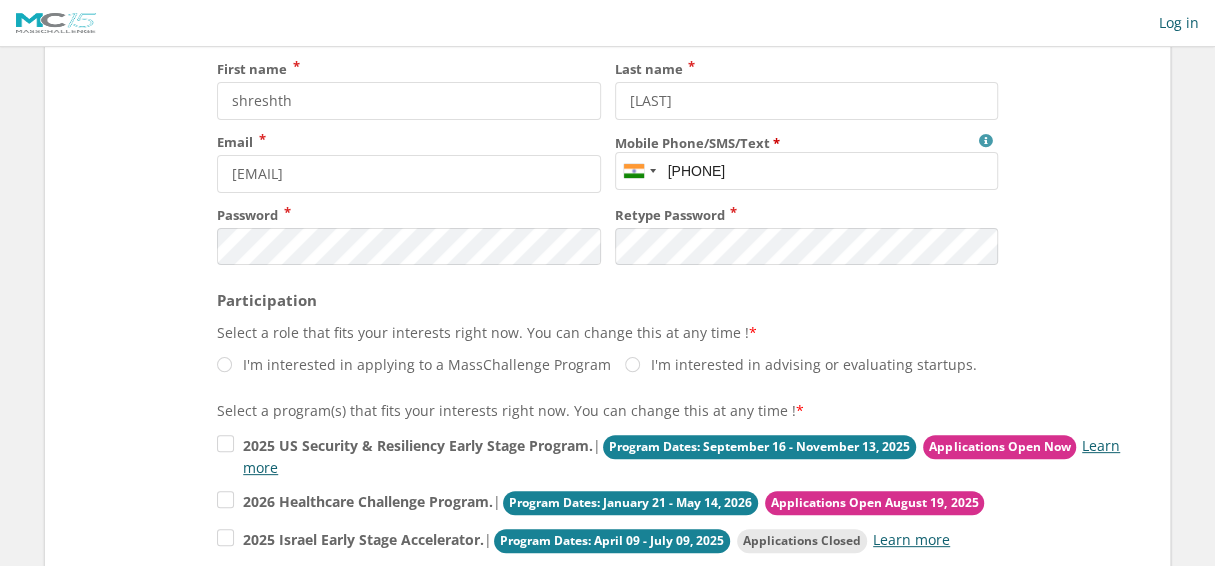 type on "+919555498384" 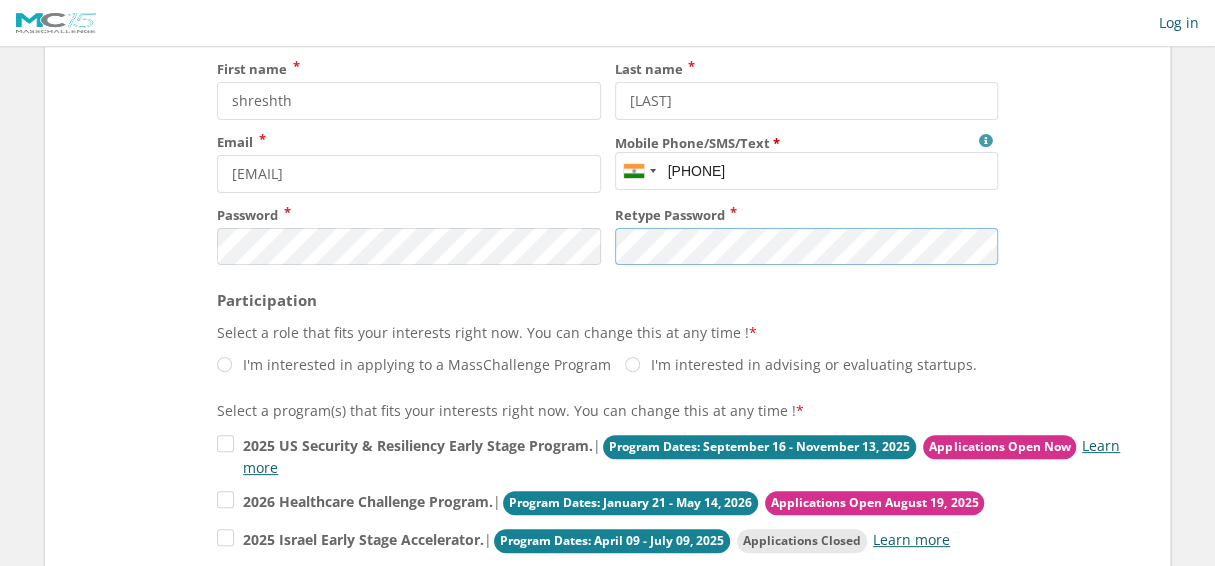 scroll, scrollTop: 268, scrollLeft: 0, axis: vertical 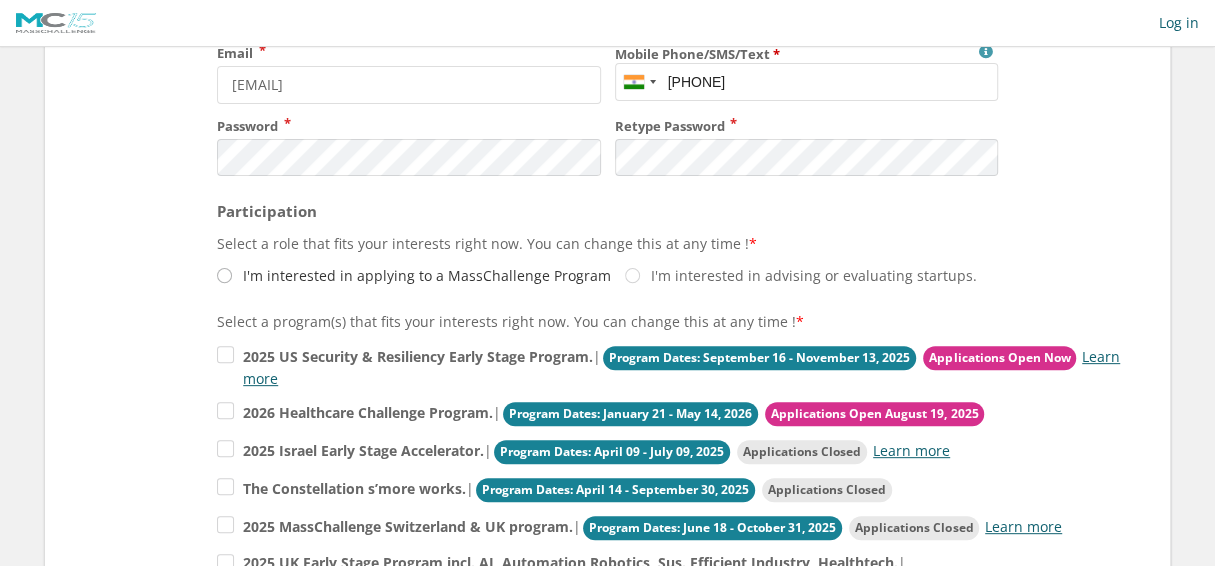 click on "I'm interested in applying to a MassChallenge
Program" at bounding box center [414, 275] 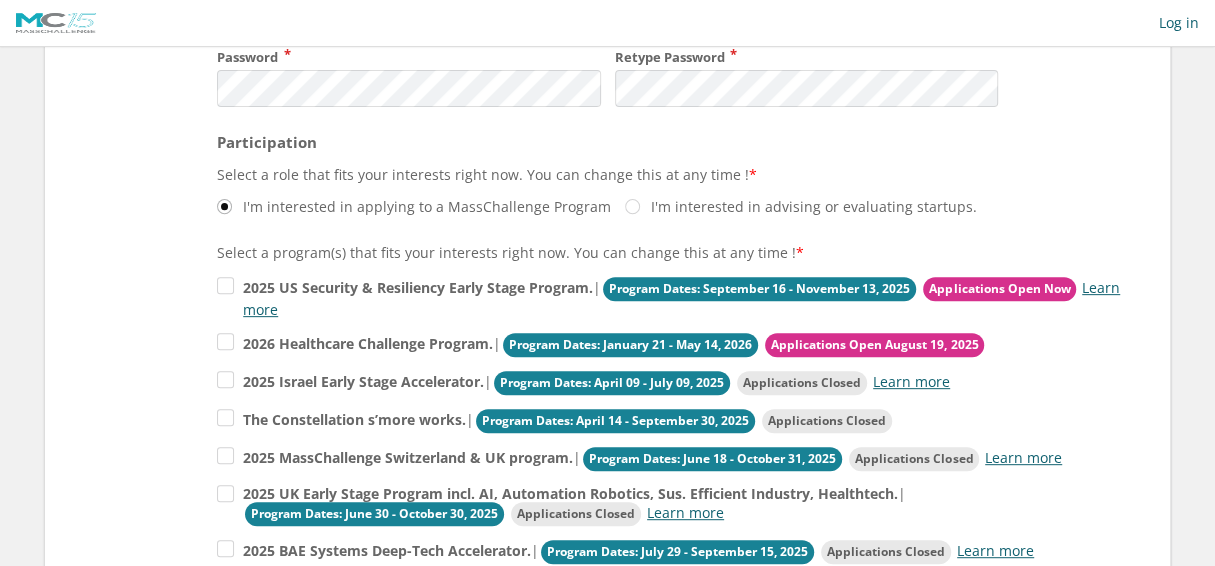 scroll, scrollTop: 339, scrollLeft: 0, axis: vertical 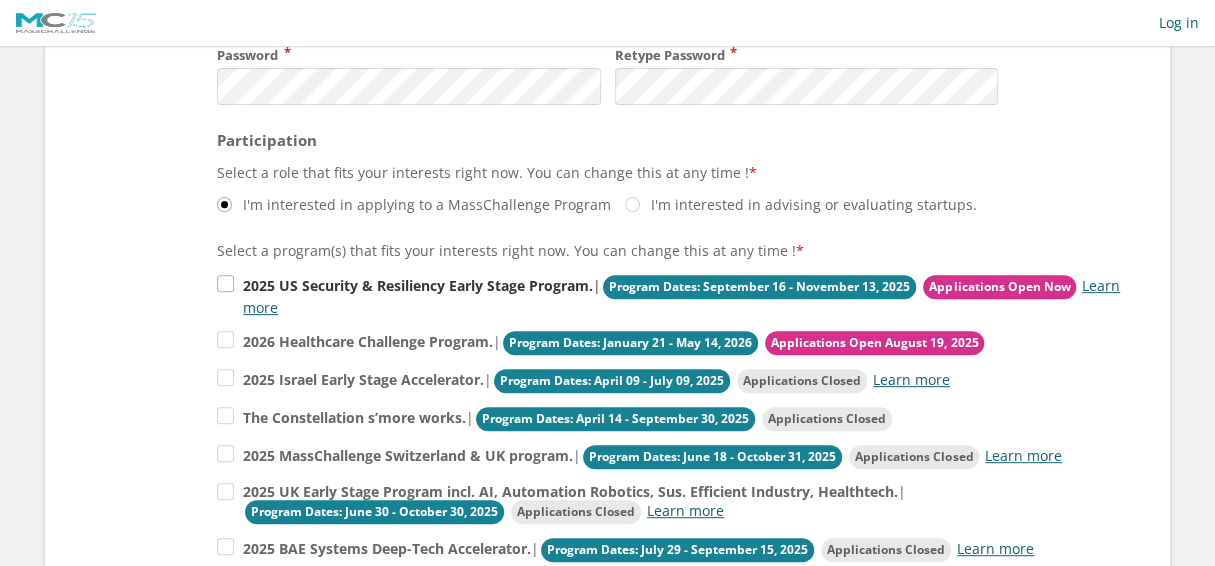 click on "2025 US Security & Resiliency Early Stage Program.   |
Program Dates:
September 16 - November 13, 2025
Applications Open Now
Learn more" at bounding box center [672, 295] 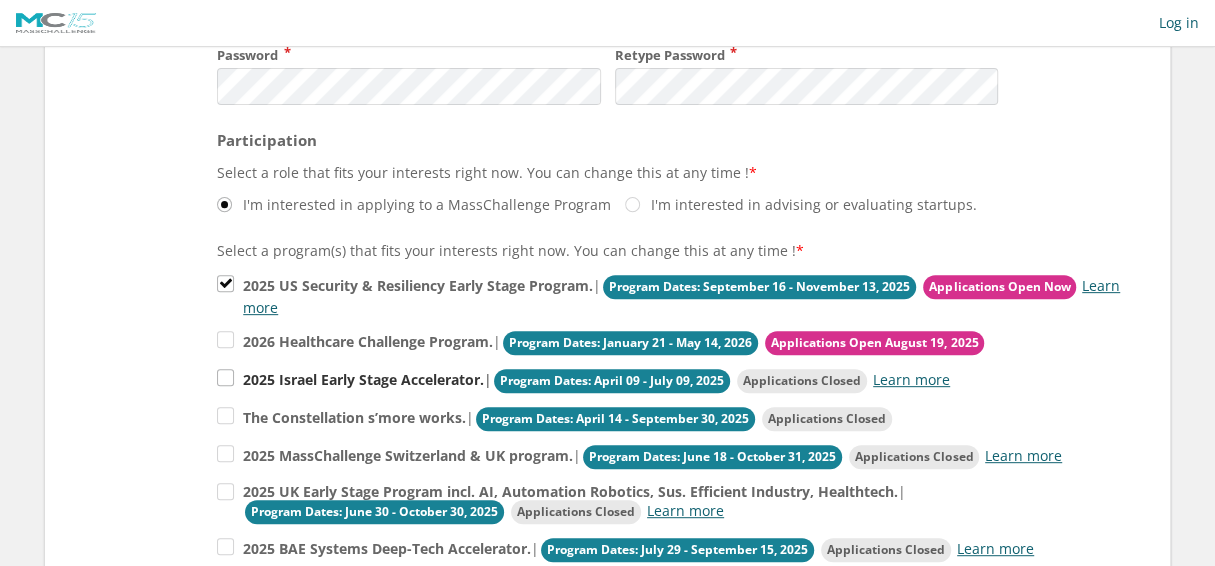 click on "2025 Israel Early Stage Accelerator.   |
Program Dates:
April 09 - July 09, 2025
Applications Closed
Learn more" at bounding box center (672, 295) 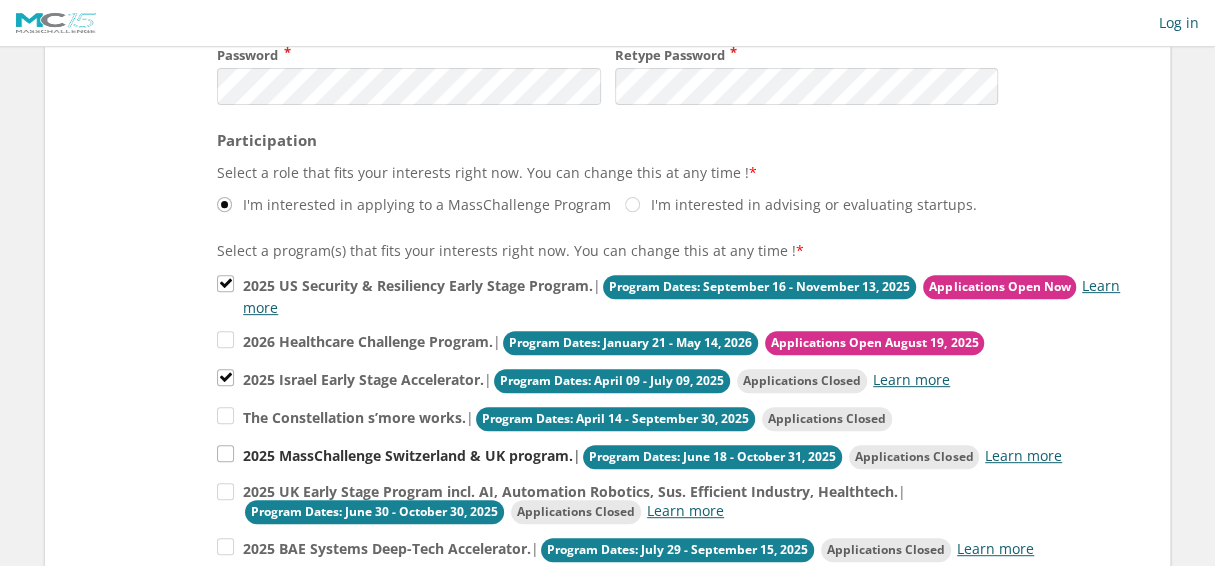 click on "2025 MassChallenge Switzerland & UK program.   |
Program Dates:
June 18 - October 31, 2025
Applications Closed
Learn more" at bounding box center (672, 295) 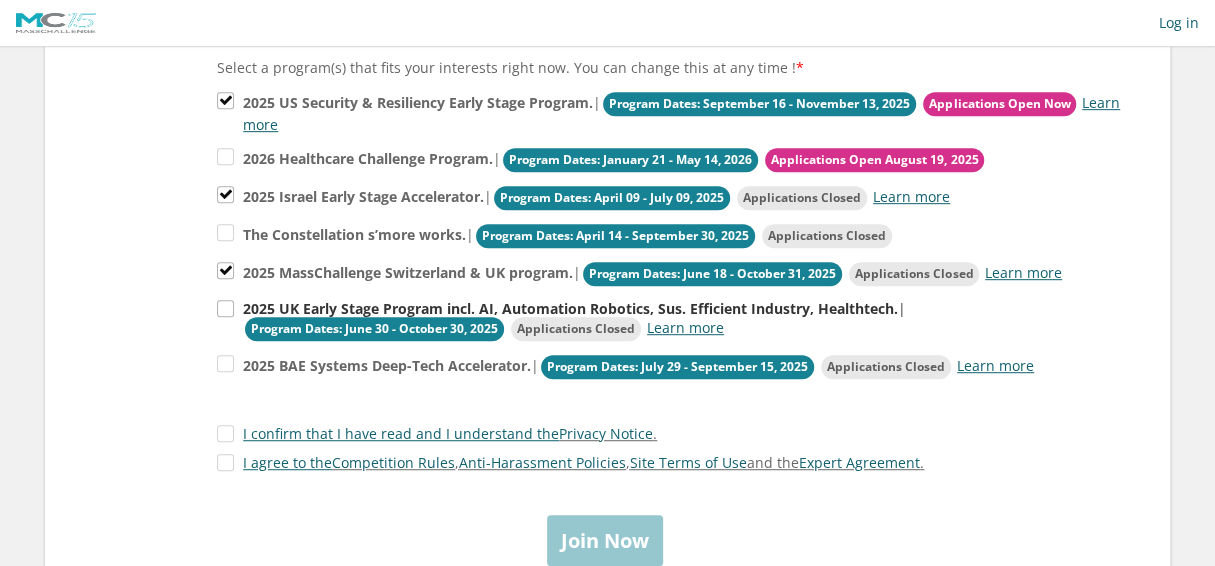 scroll, scrollTop: 529, scrollLeft: 0, axis: vertical 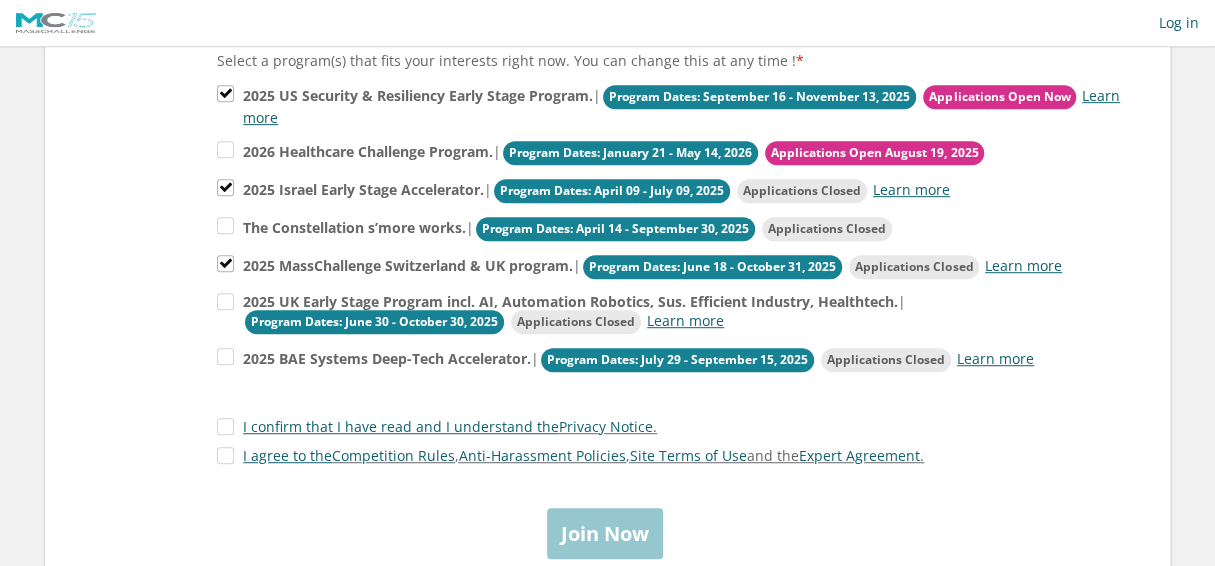 click on "Select a program(s) that fits your interests right now.
You can change this at any time !
*
2025 US Security & Resiliency Early Stage Program.   |
Program Dates:
September 16 - November 13, 2025
Applications Open Now
Learn more
. ,  ,  ." at bounding box center [607, 257] 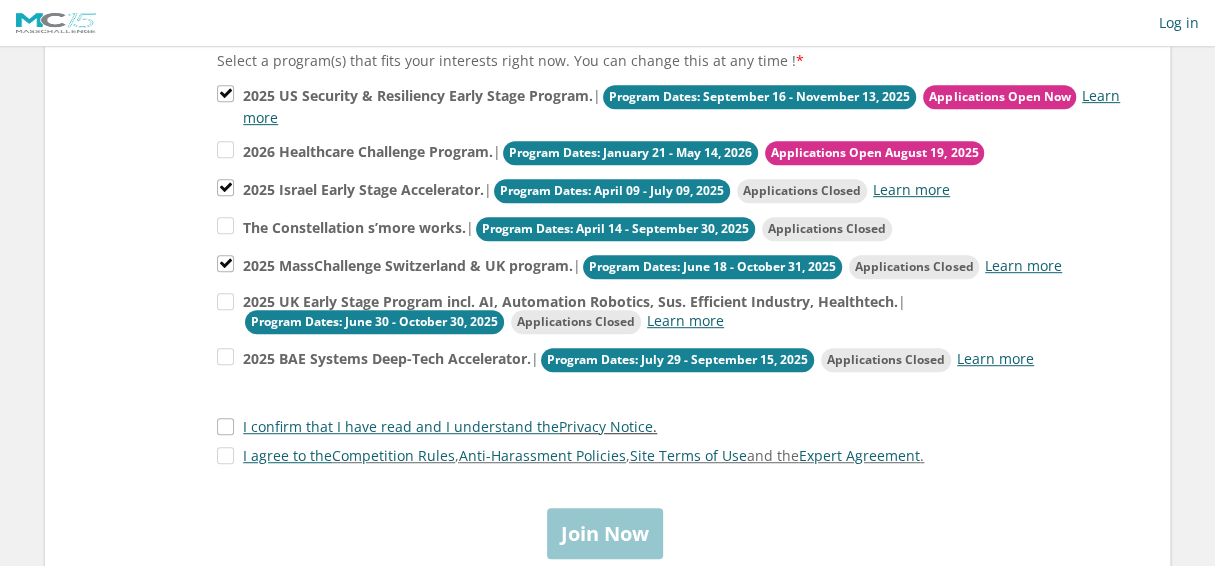 click on "I confirm that I have read and I understand the  Privacy Notice ." at bounding box center [437, 426] 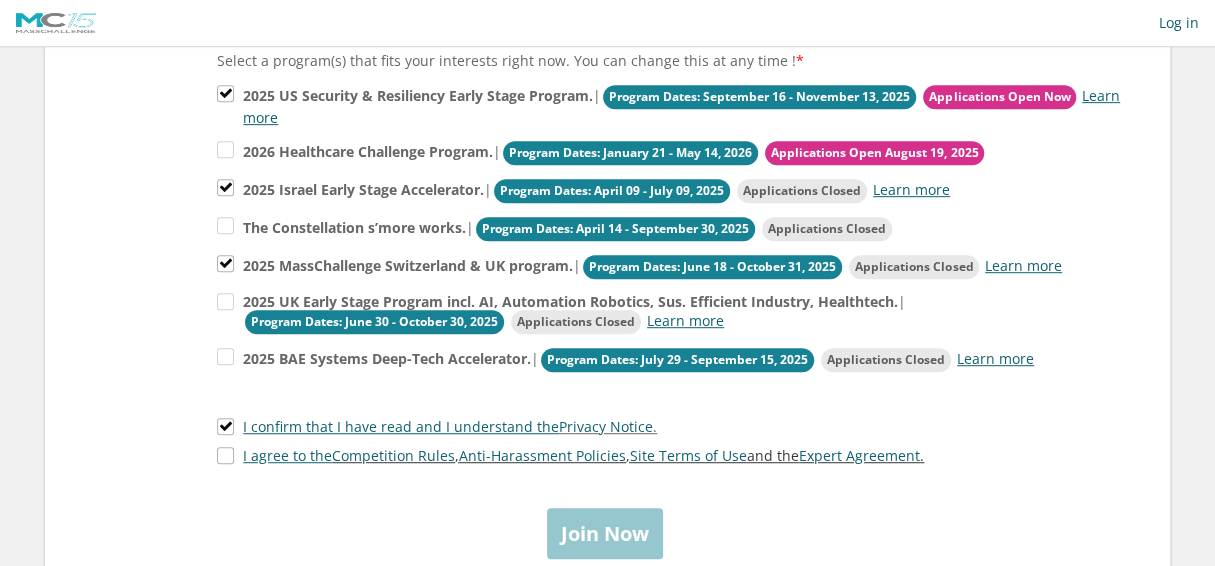 click on "I agree to the  Competition Rules ,  Anti-Harassment Policies ,  Site Terms of Use  and the  Expert Agreement ." at bounding box center (570, 455) 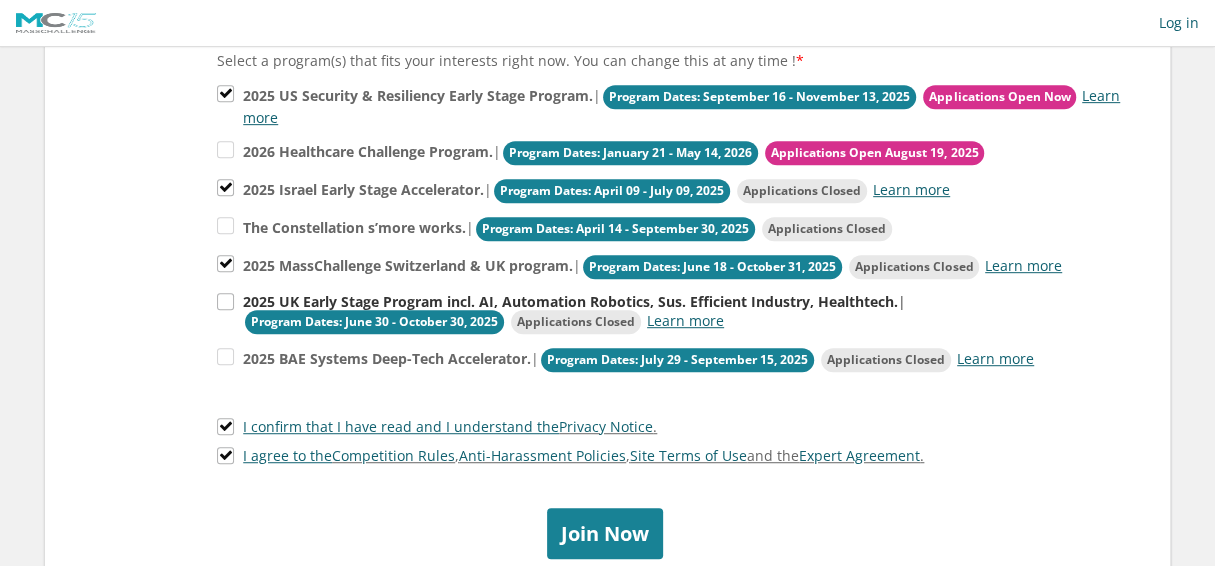 click on "2025 UK Early Stage Program incl. AI, Automation Robotics, Sus. Efficient Industry, Healthtech.   |
Program Dates:
June 30 - October 30, 2025
Applications Closed
Learn more" at bounding box center [672, 105] 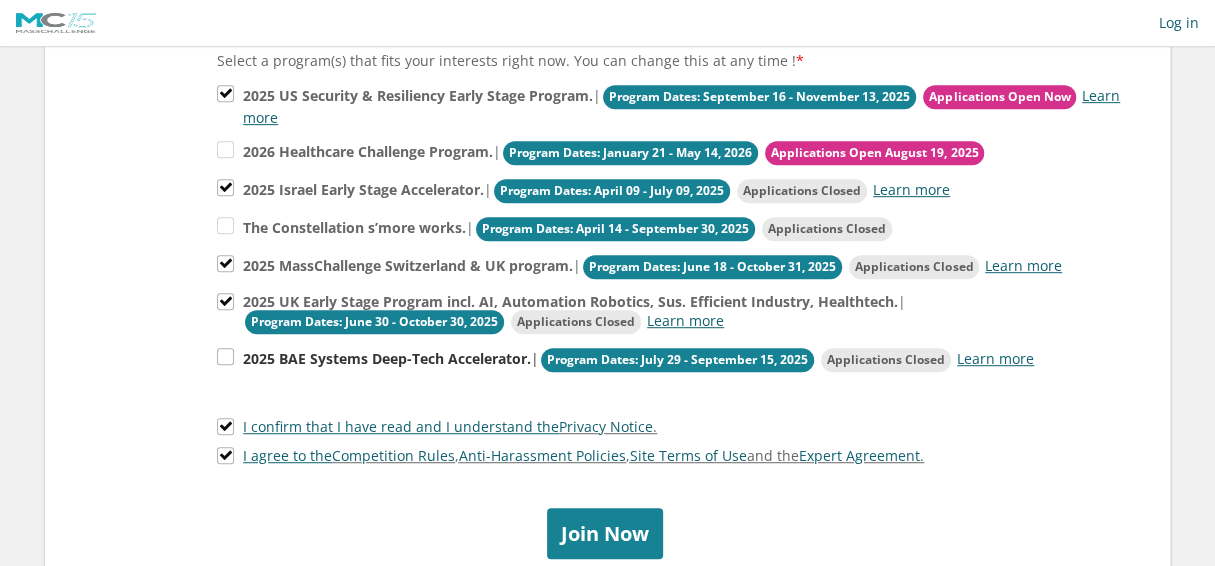 click on "2025 BAE Systems Deep-Tech Accelerator.   |
Program Dates:
July 29 - September 15, 2025
Applications Closed
Learn more" at bounding box center [672, 105] 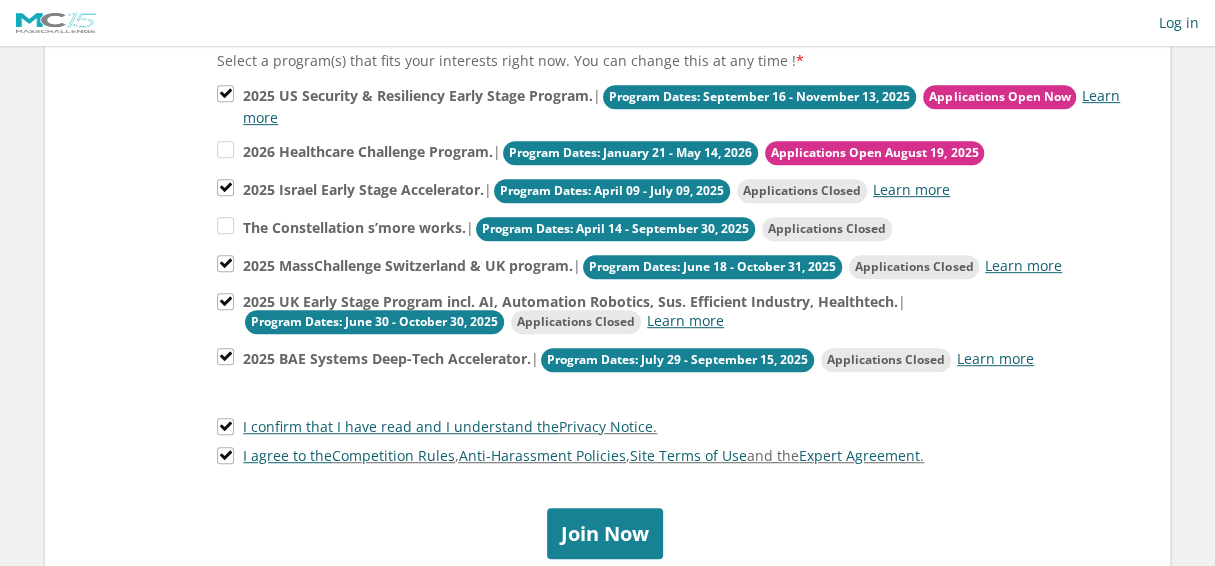scroll, scrollTop: 680, scrollLeft: 0, axis: vertical 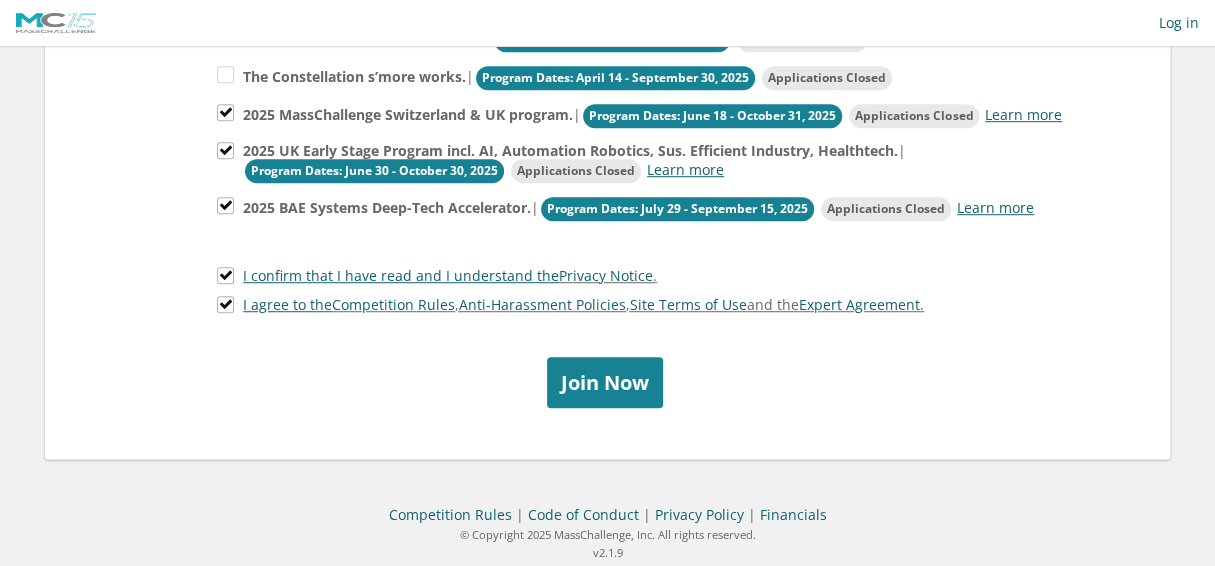 click on "Join Now" at bounding box center [605, 382] 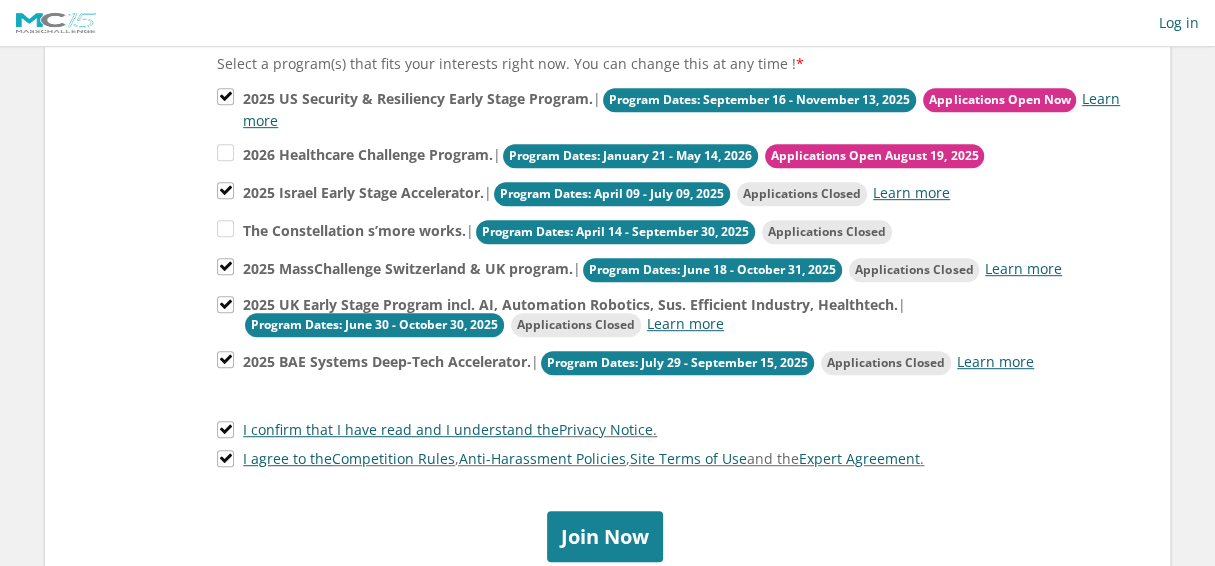 scroll, scrollTop: 526, scrollLeft: 0, axis: vertical 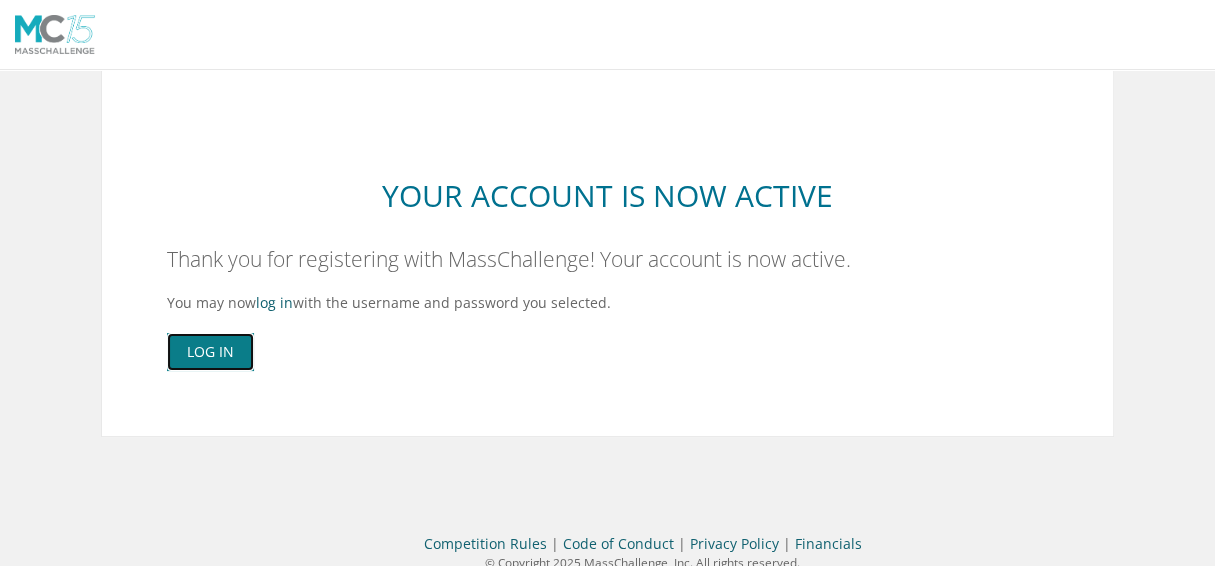 click on "Log In" at bounding box center (210, 352) 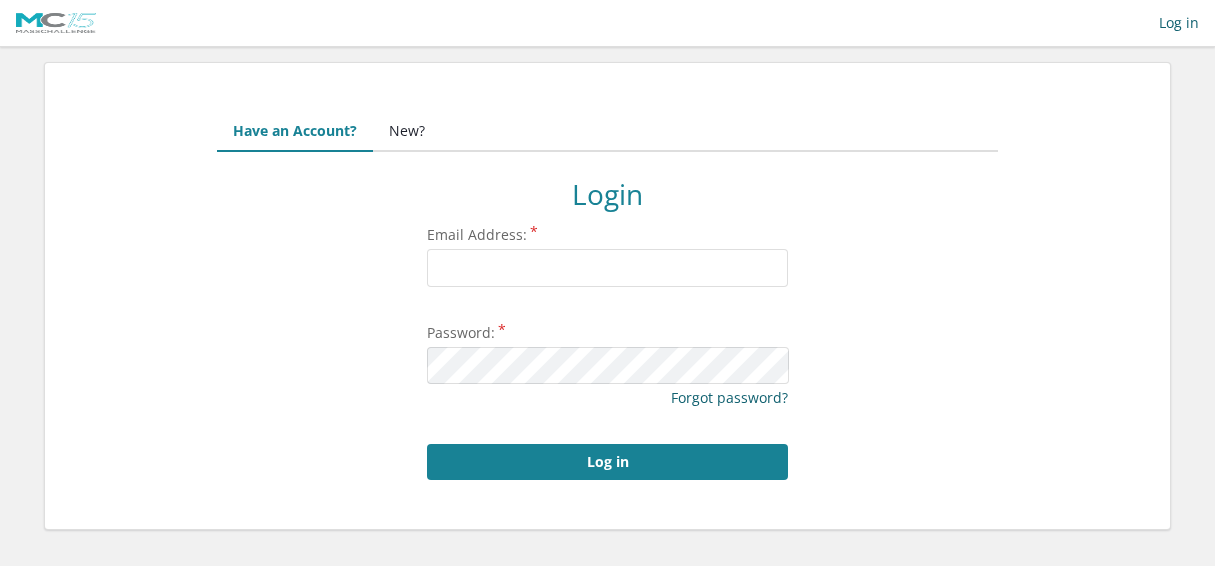 scroll, scrollTop: 0, scrollLeft: 0, axis: both 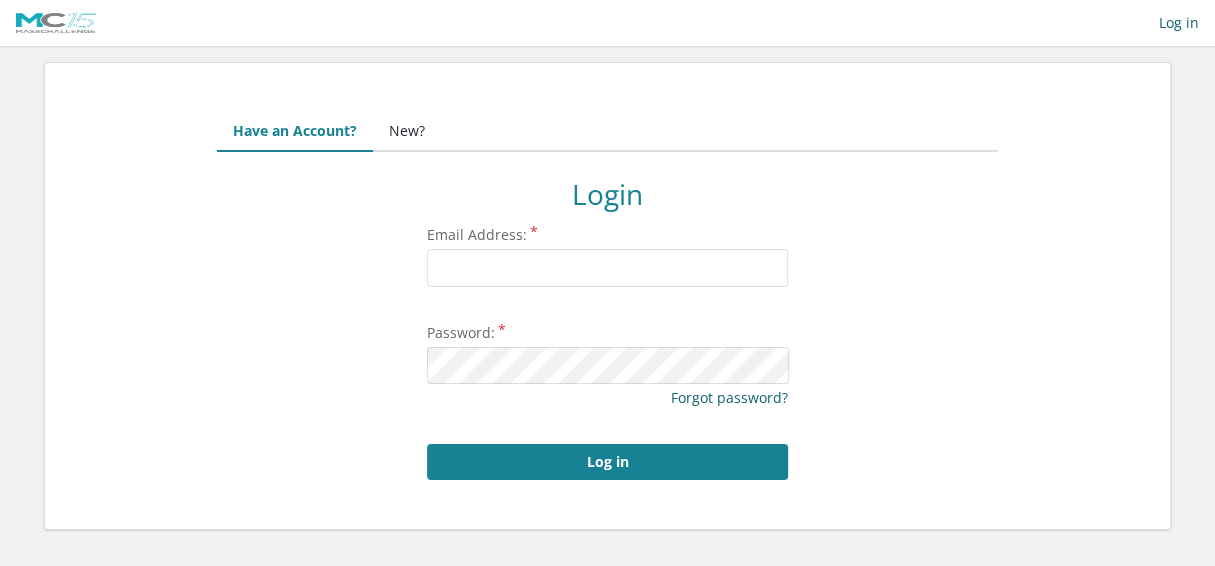 click on "New?" at bounding box center [407, 132] 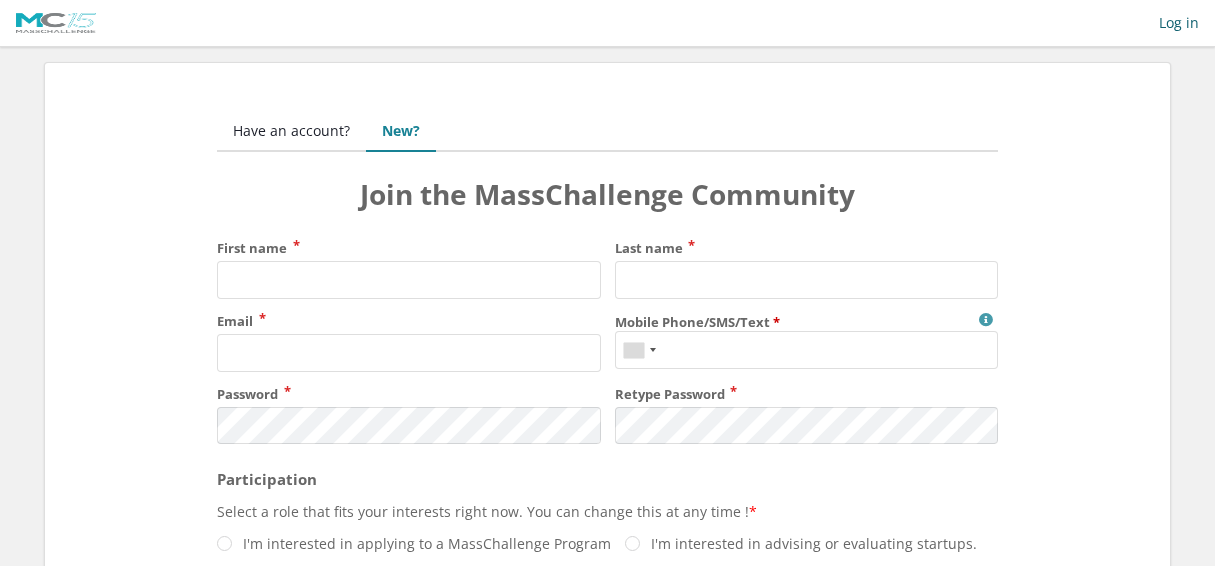 scroll, scrollTop: 0, scrollLeft: 0, axis: both 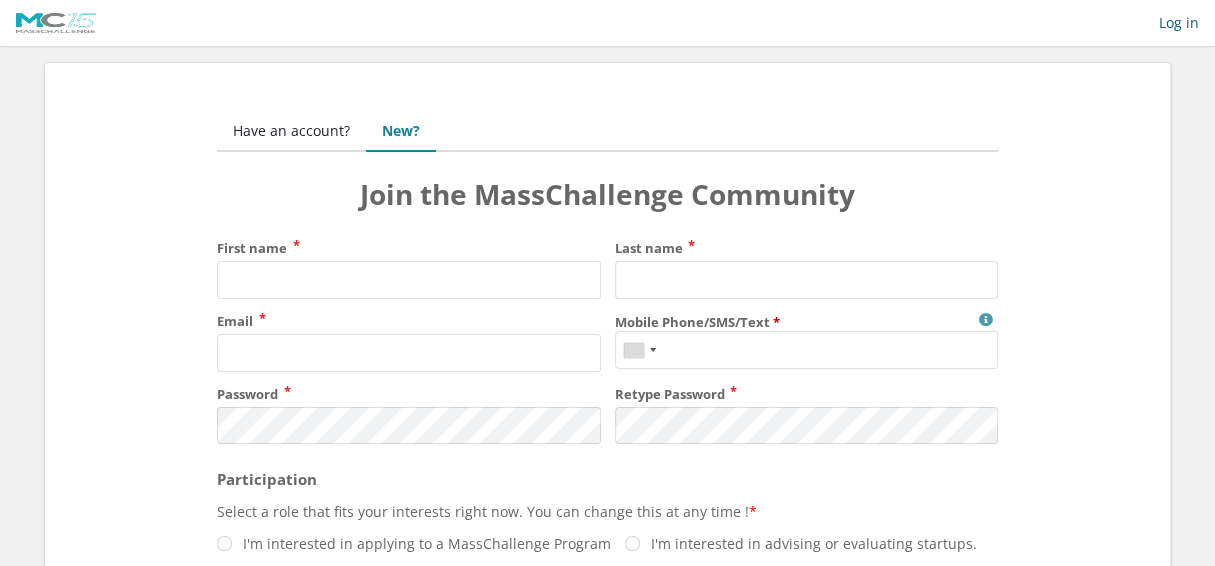 click on "Have an account?" at bounding box center (291, 132) 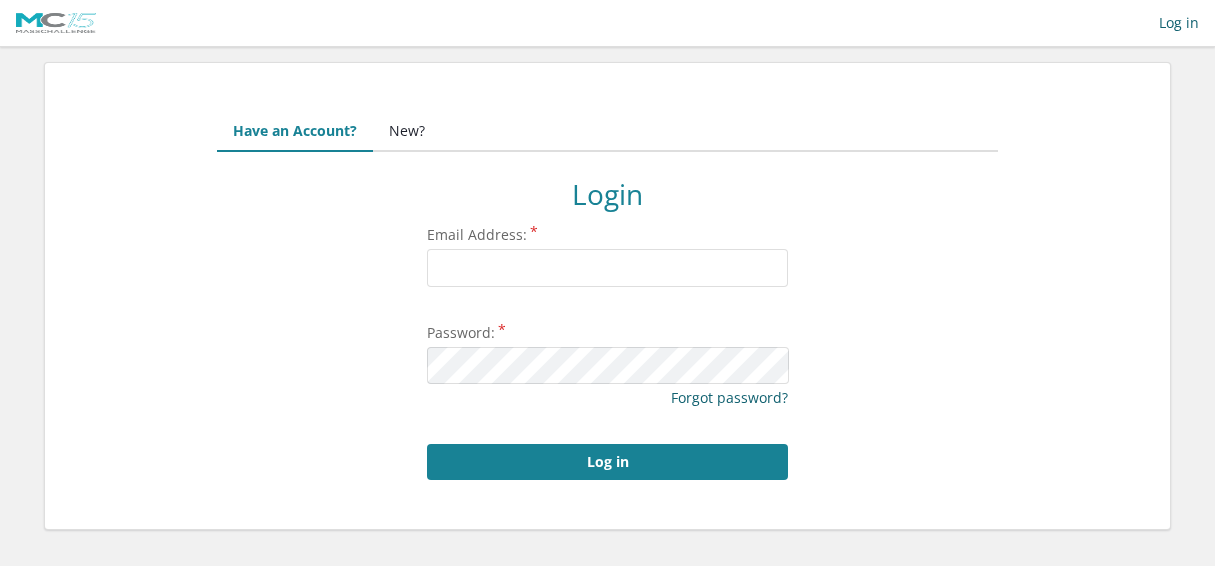 scroll, scrollTop: 0, scrollLeft: 0, axis: both 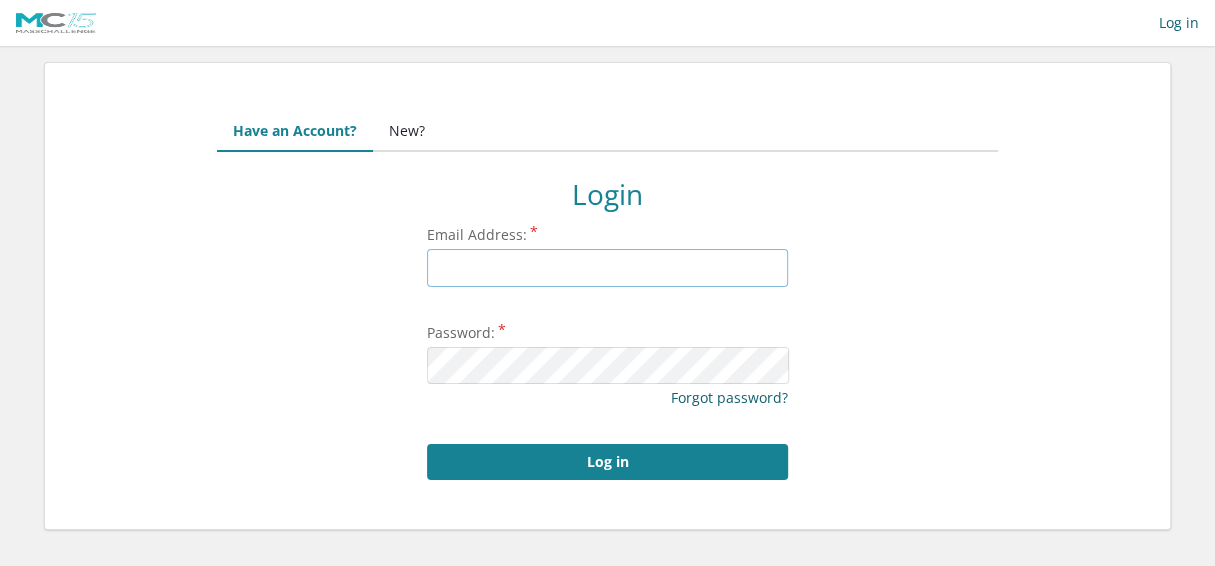 click on "Email Address:" at bounding box center (607, 268) 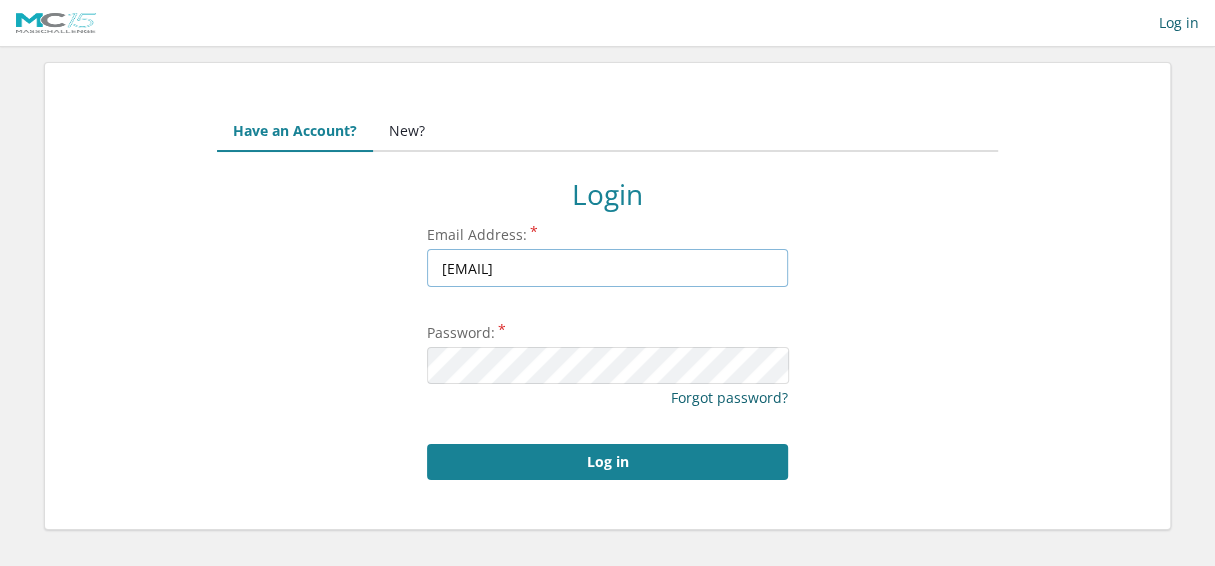 type on "[EMAIL]" 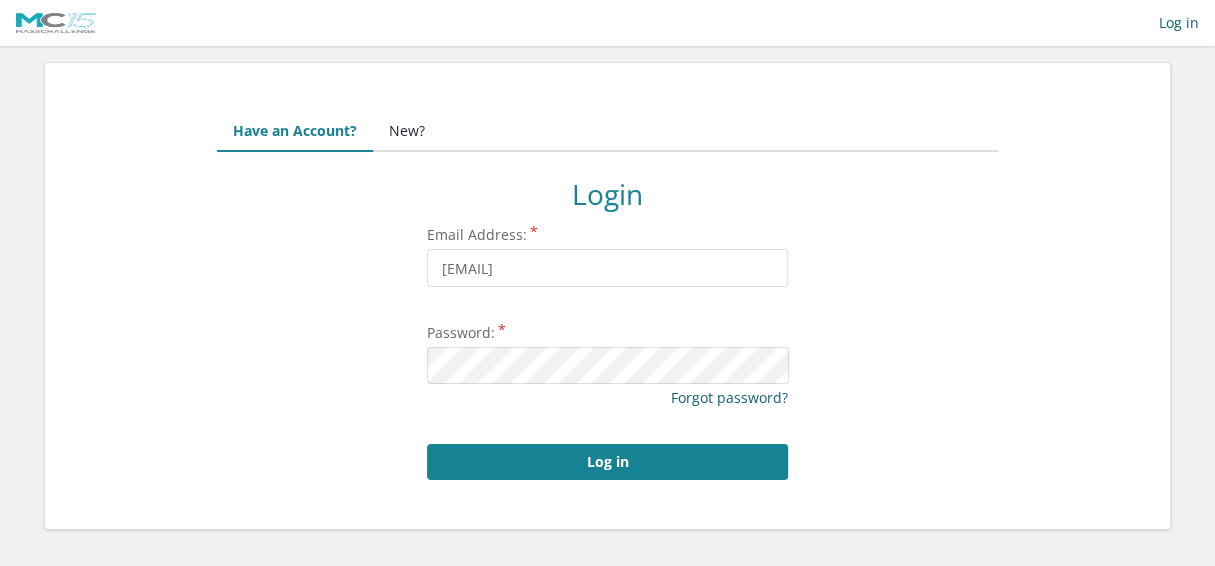 click on "Email Address:
shreshth723@gmail.com
Password:
Forgot password?
Log in" at bounding box center [607, 353] 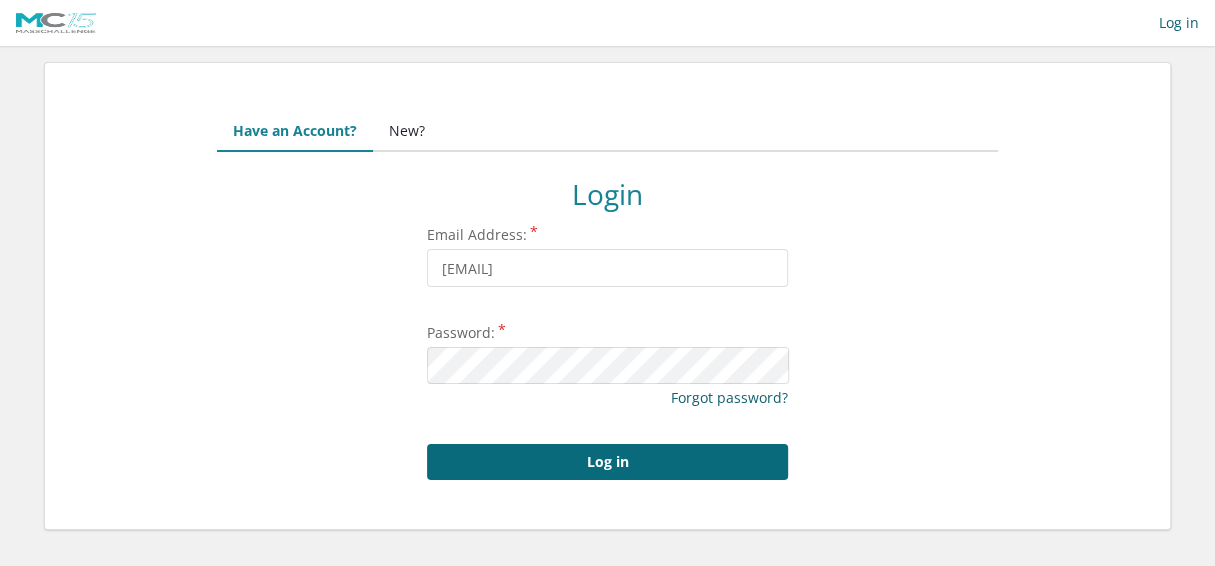 click on "Log in" at bounding box center [607, 462] 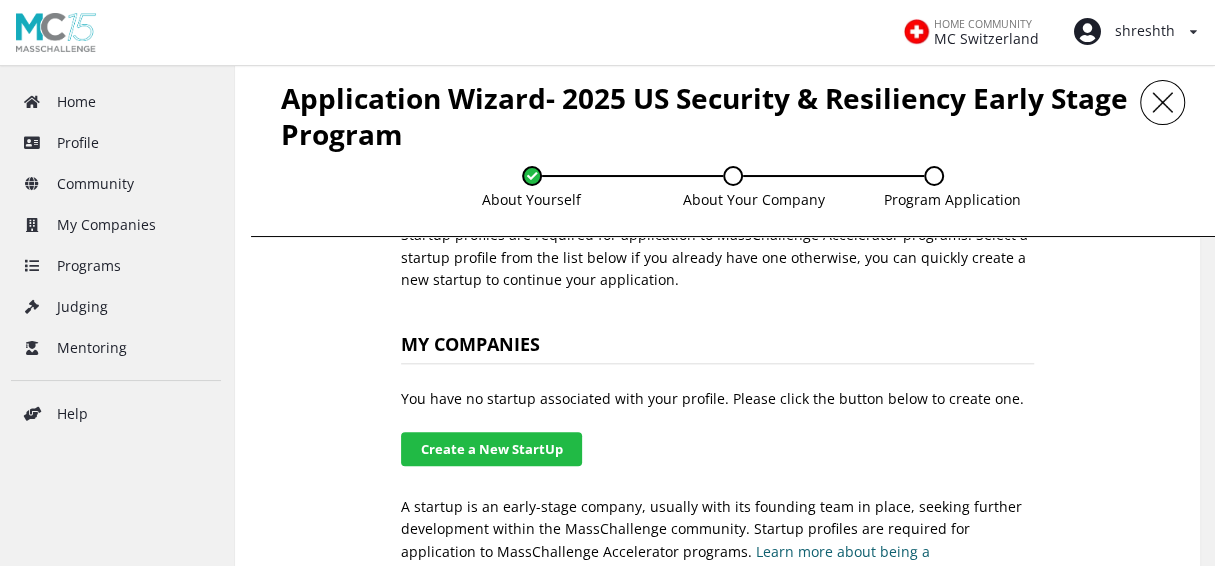 scroll, scrollTop: 1068, scrollLeft: 0, axis: vertical 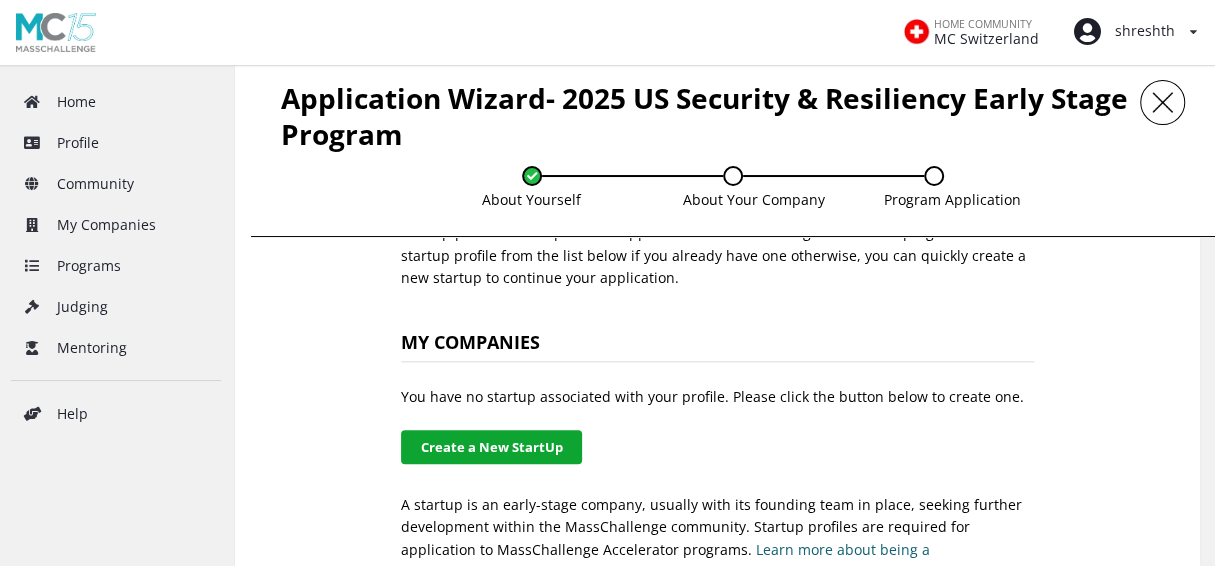 click on "Create a New StartUp" at bounding box center [491, 446] 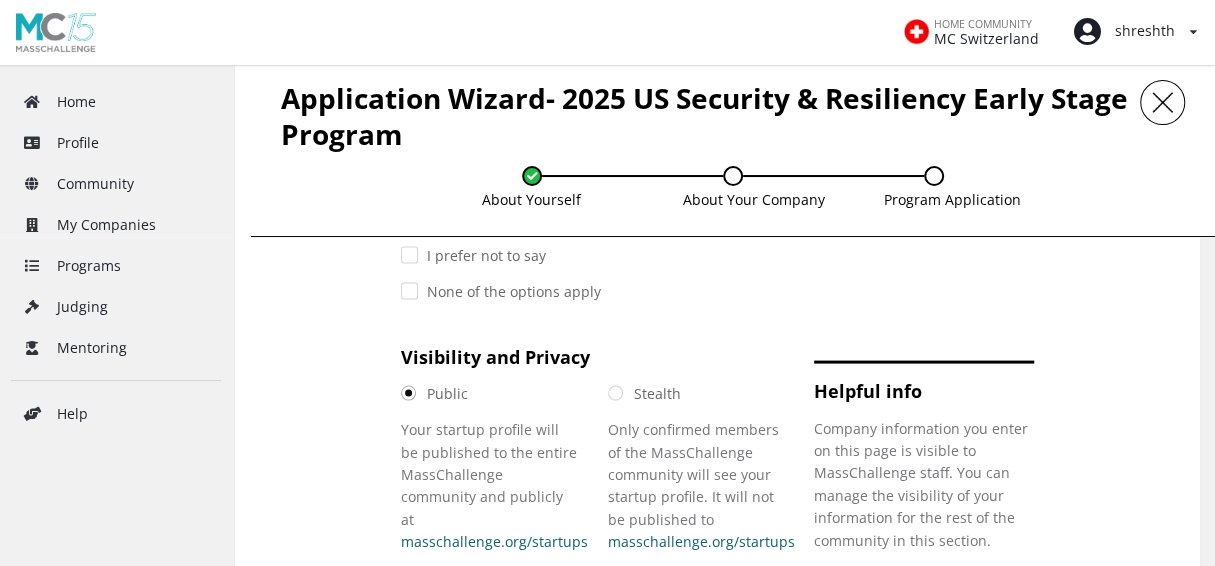 scroll, scrollTop: 2195, scrollLeft: 0, axis: vertical 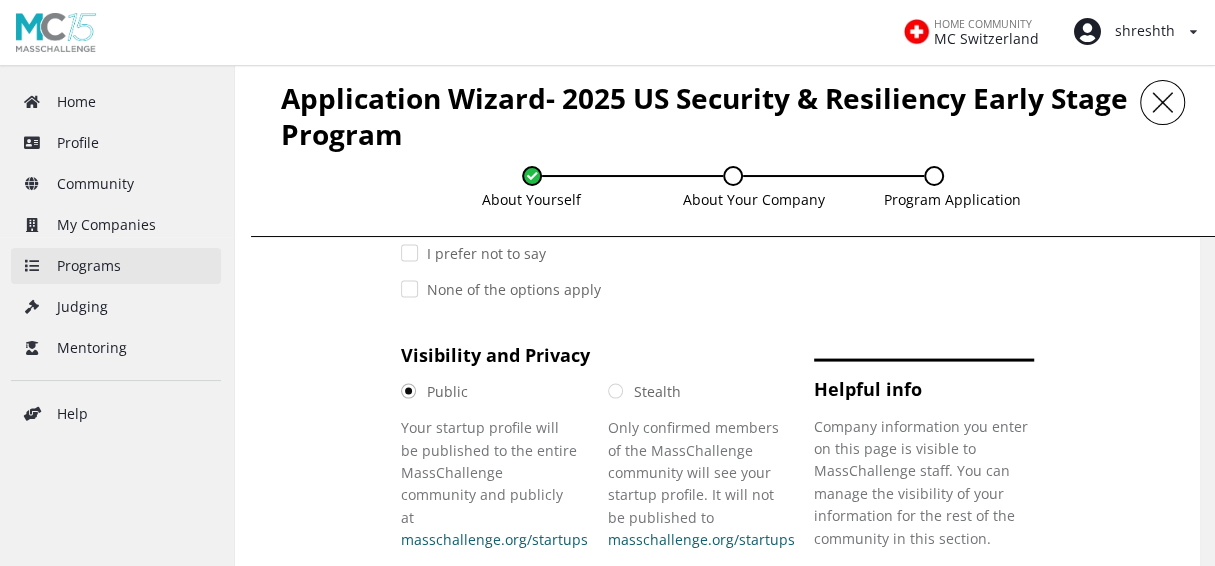 click on "Programs" at bounding box center (116, 266) 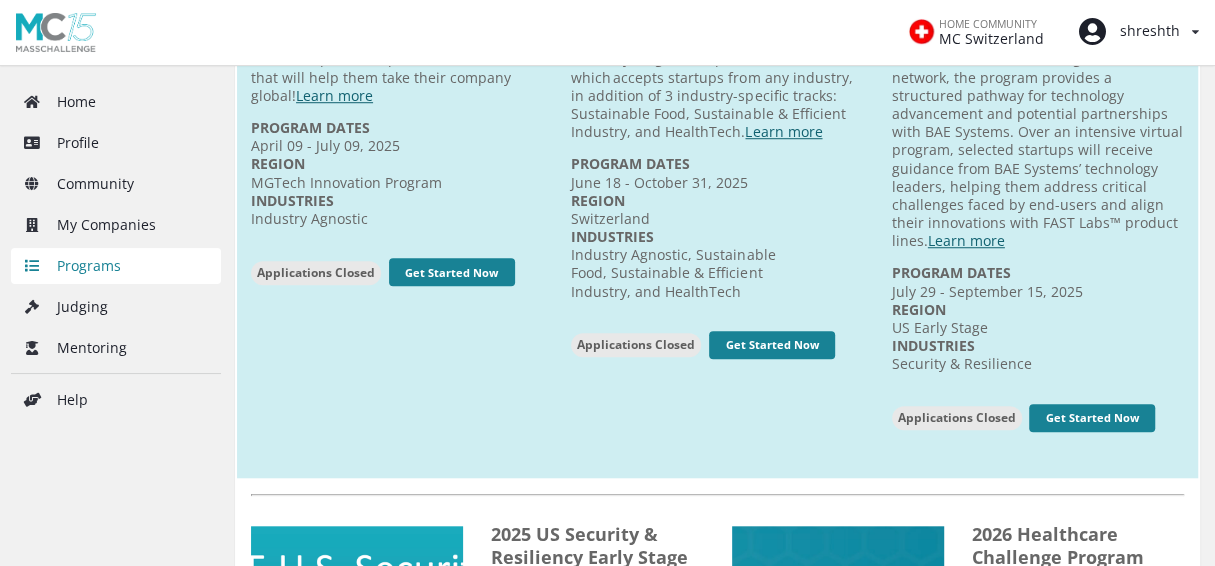 scroll, scrollTop: 801, scrollLeft: 0, axis: vertical 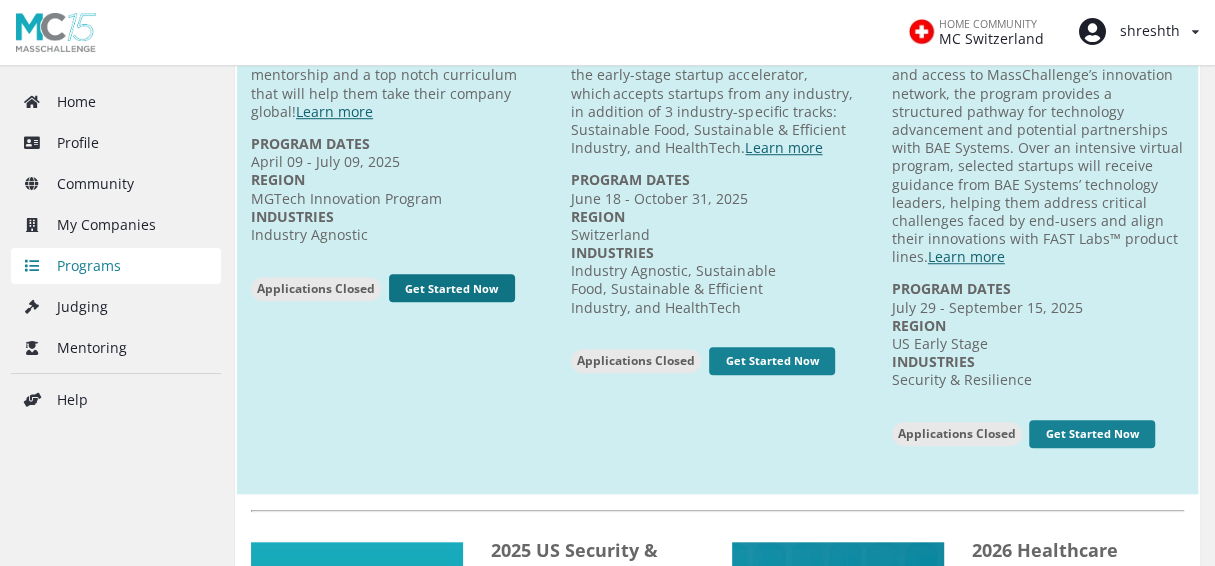 click on "Get Started Now" at bounding box center [452, 288] 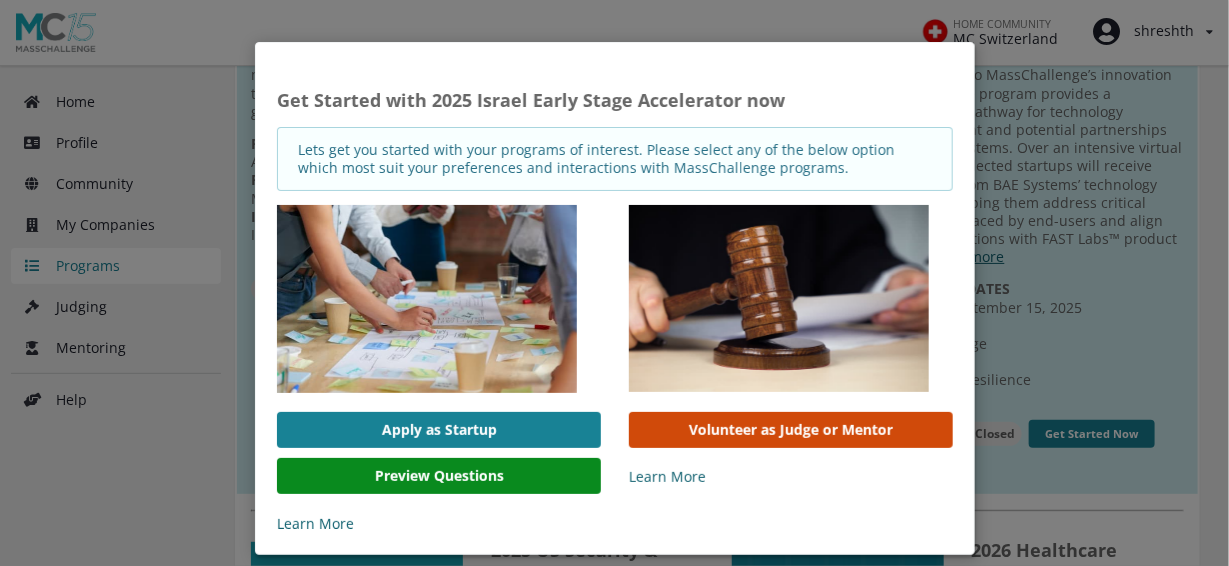 click on "Sorry, you cannot volunteer for this program as you are associated with
startup  which  have
an active application on program "2025 Israel Early Stage Accelerator"
creating a conflict of interest.
OK
Get Started with 2025 Israel Early Stage Accelerator now
Lets get you started with your programs of interest. Please select any of
the below option which most suit your preferences and interactions with
MassChallenge programs.
Apply as Startup
Preview Questions
Learn More
Volunteer as Judge or Mentor
Learn More" at bounding box center [614, 283] 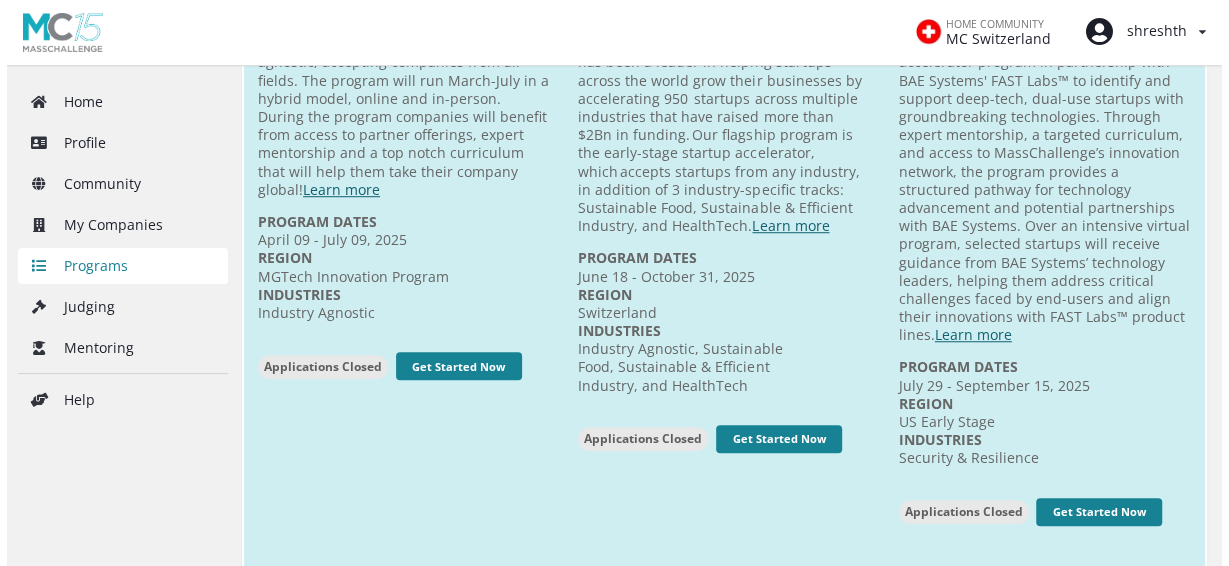scroll, scrollTop: 725, scrollLeft: 0, axis: vertical 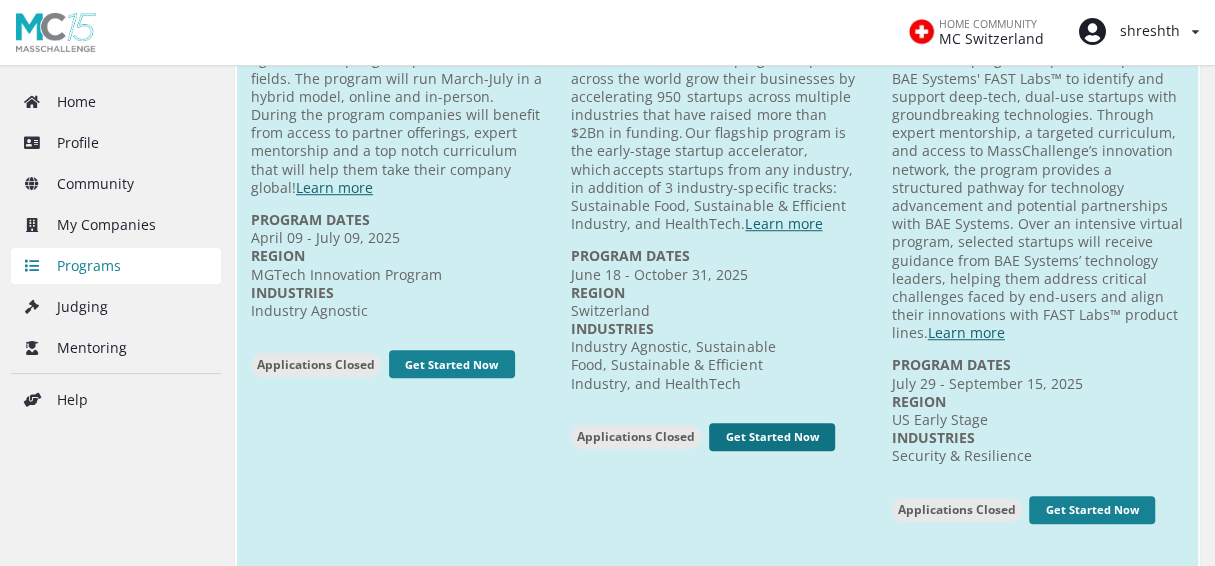 click on "Get Started Now" at bounding box center (452, 364) 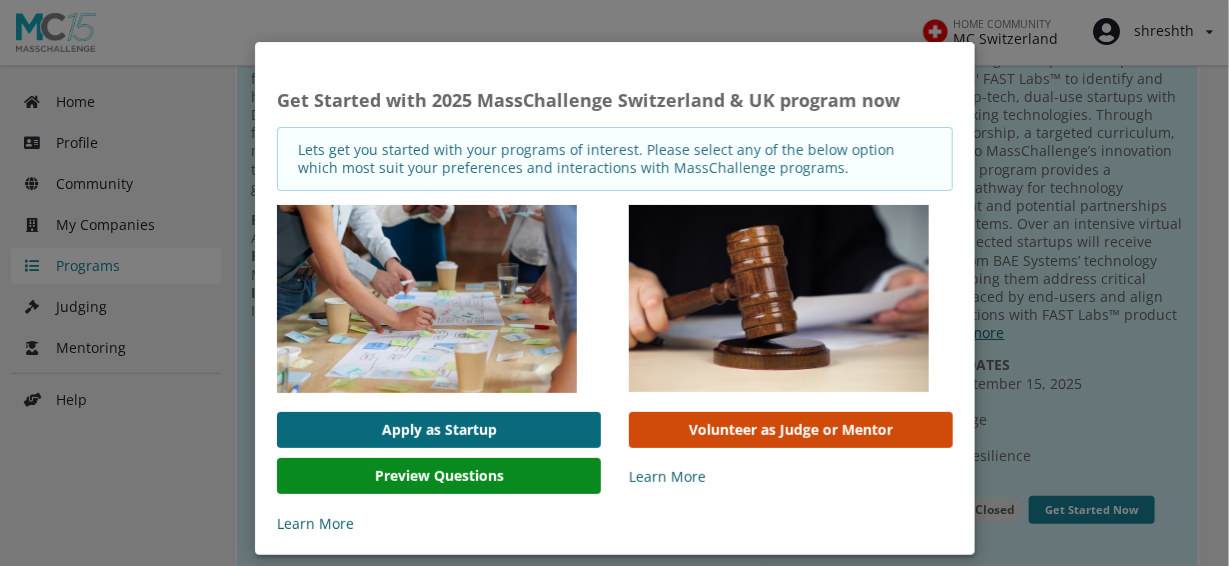 click on "Apply as Startup" at bounding box center (439, 430) 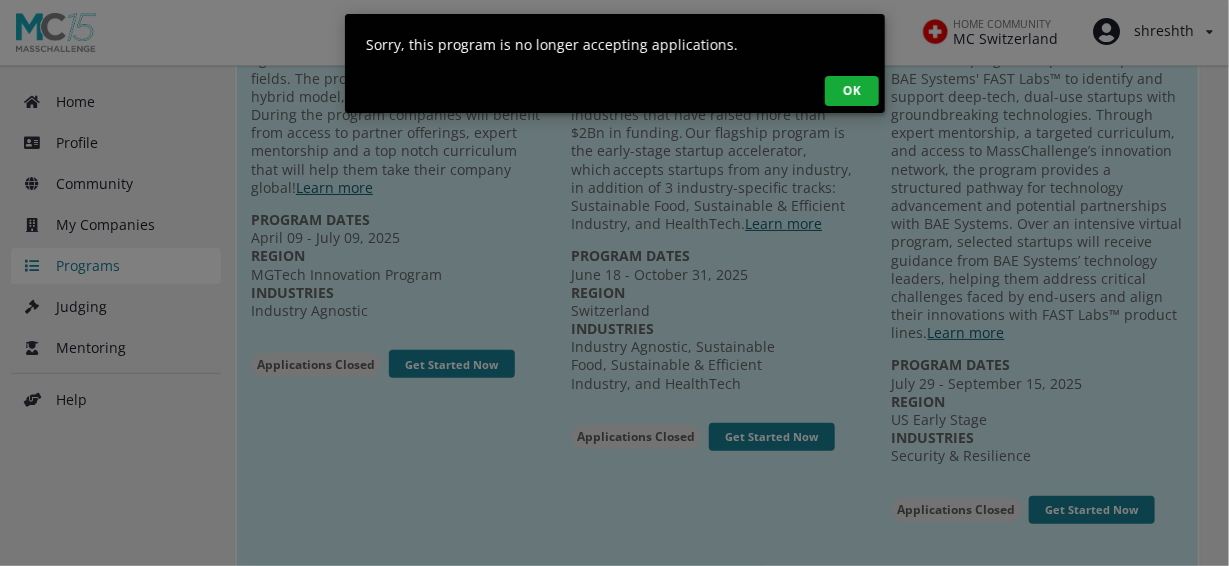 click on "OK" at bounding box center (852, 91) 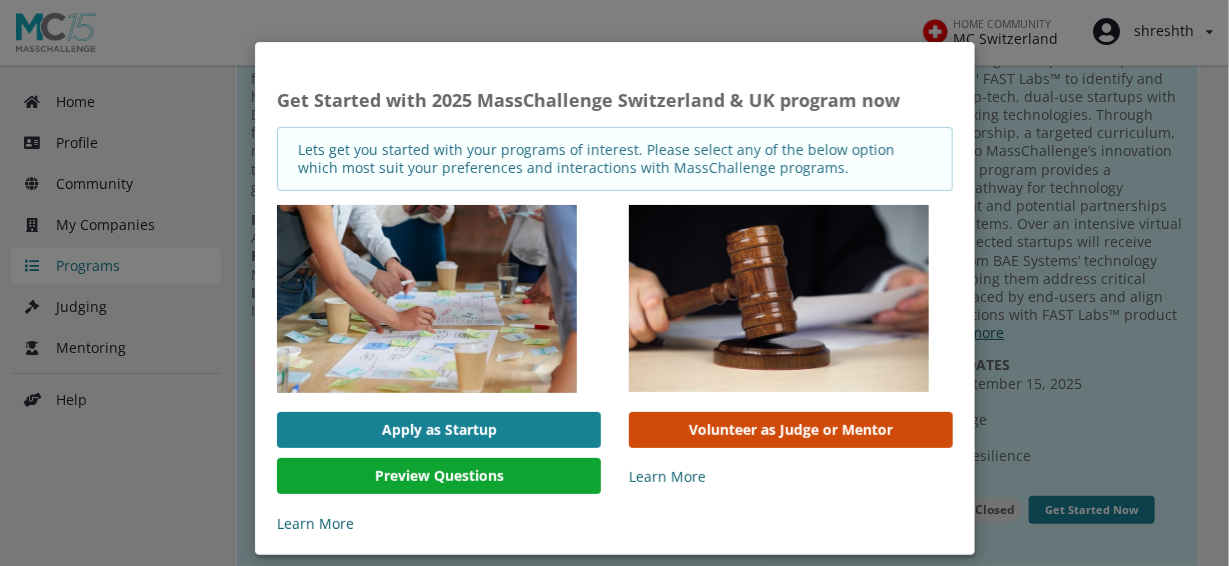 click on "Preview Questions" at bounding box center (439, 476) 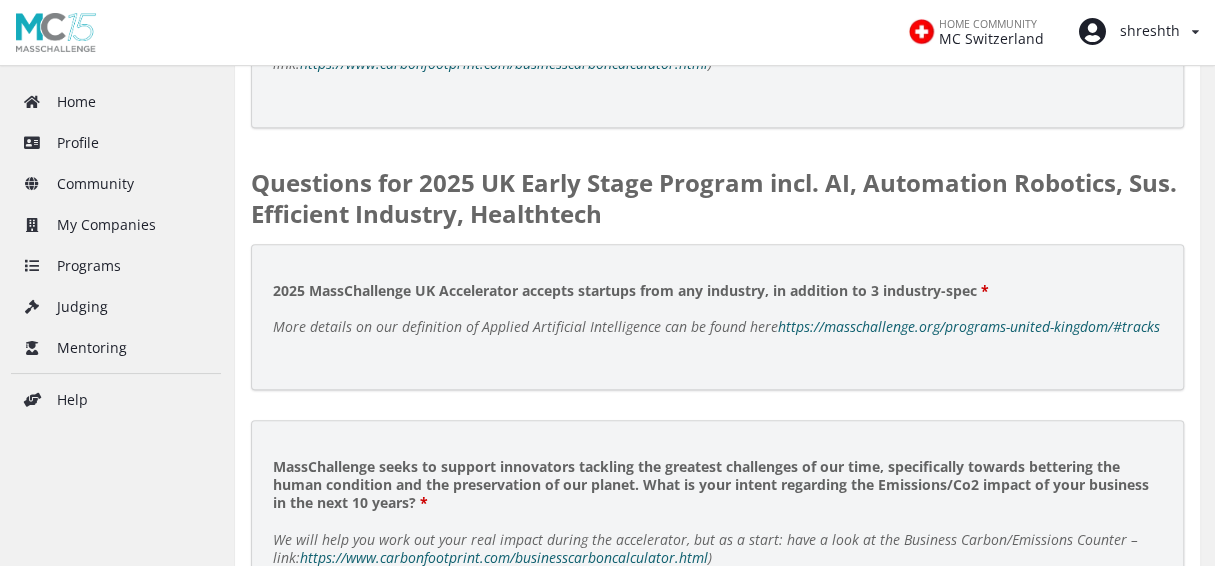 scroll, scrollTop: 758, scrollLeft: 0, axis: vertical 